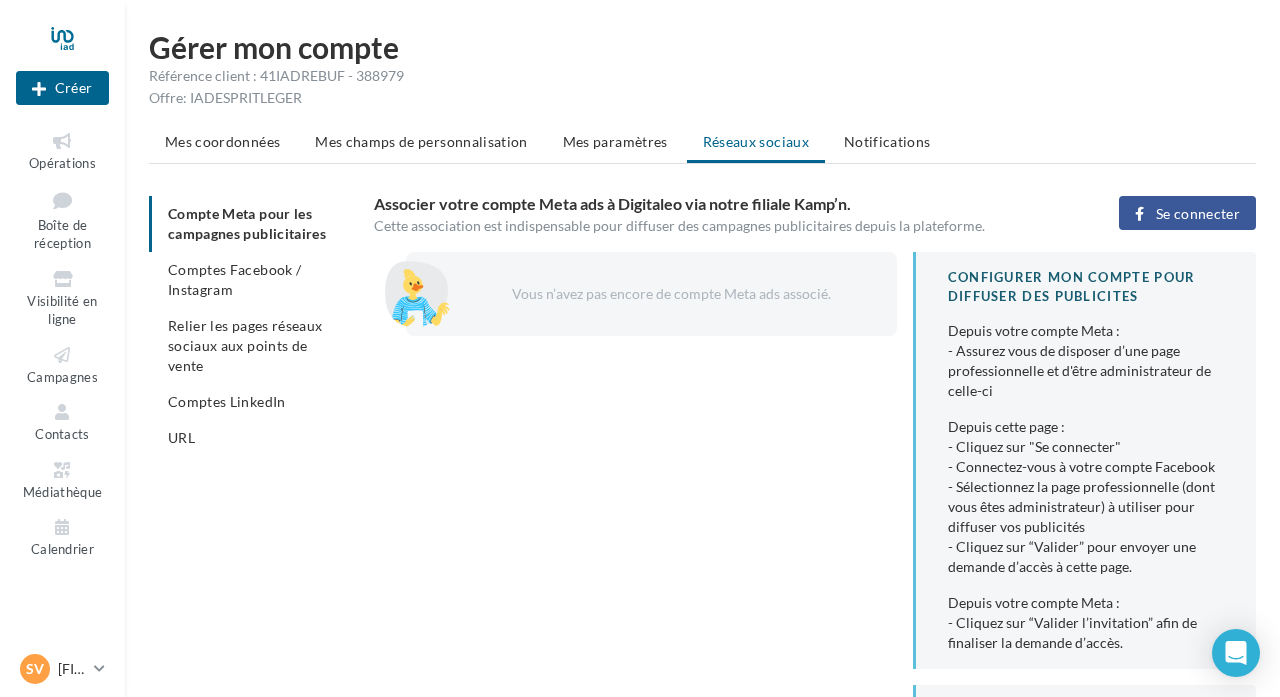 scroll, scrollTop: 0, scrollLeft: 0, axis: both 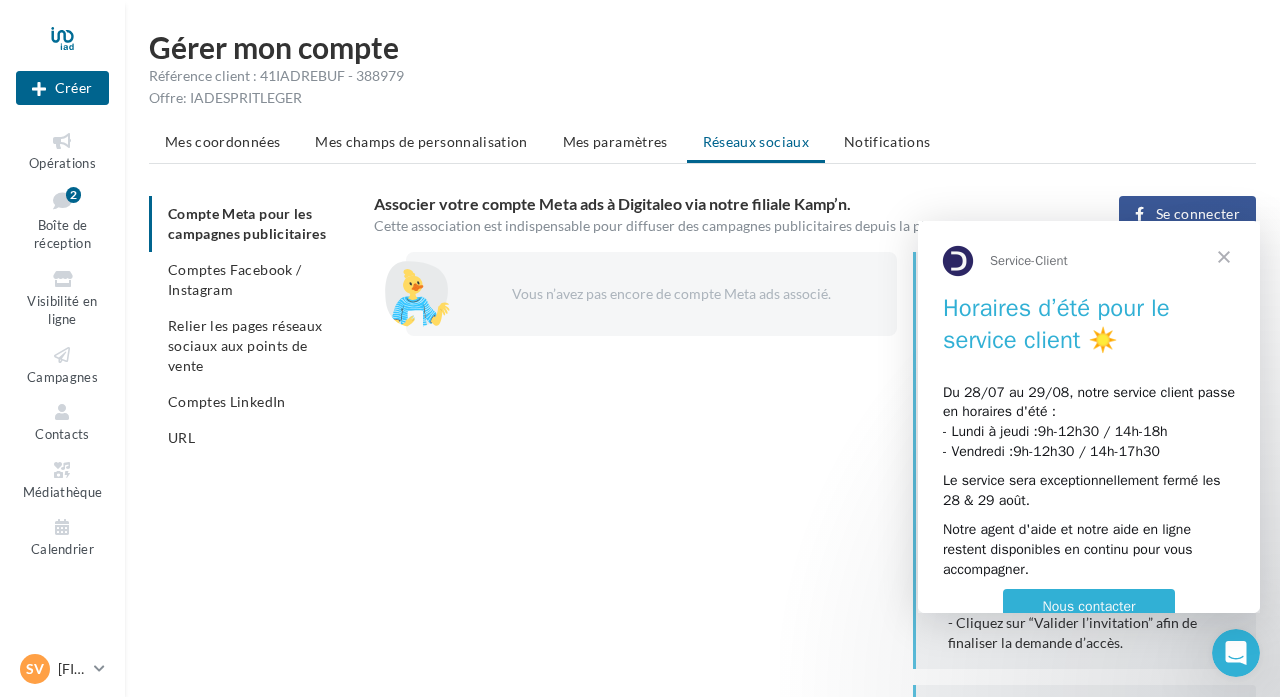 click at bounding box center [1224, 257] 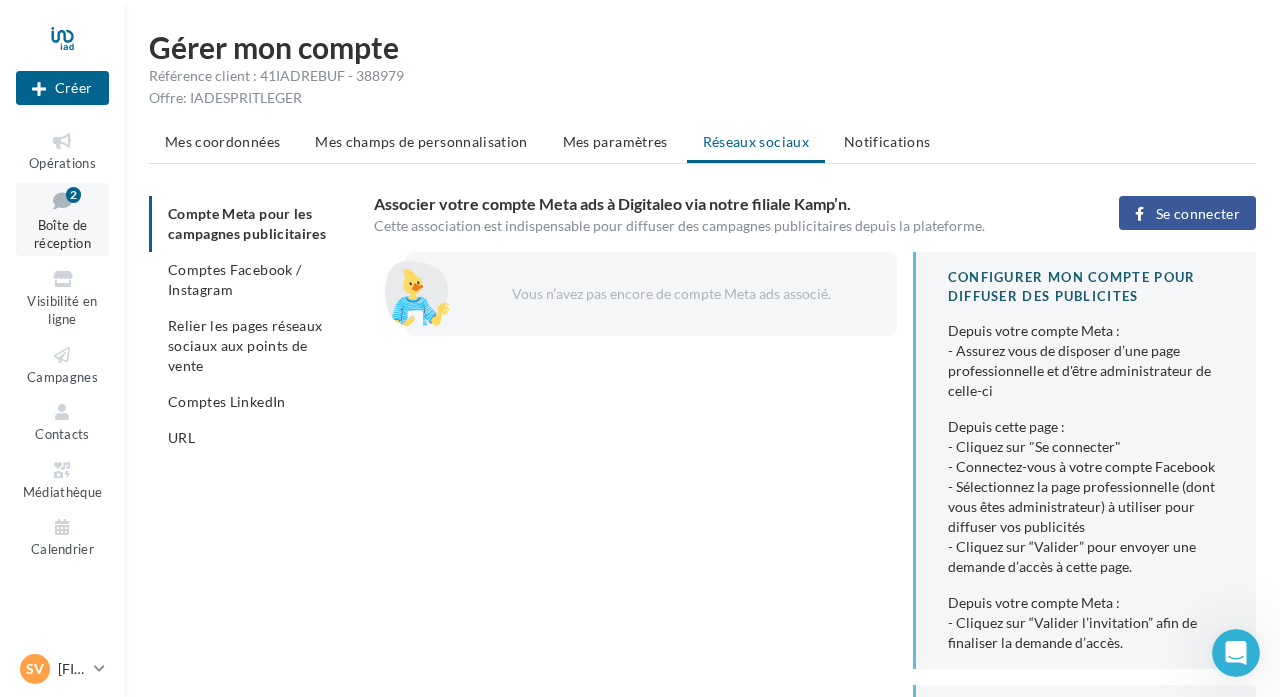 click on "Boîte de réception
2" at bounding box center [62, 219] 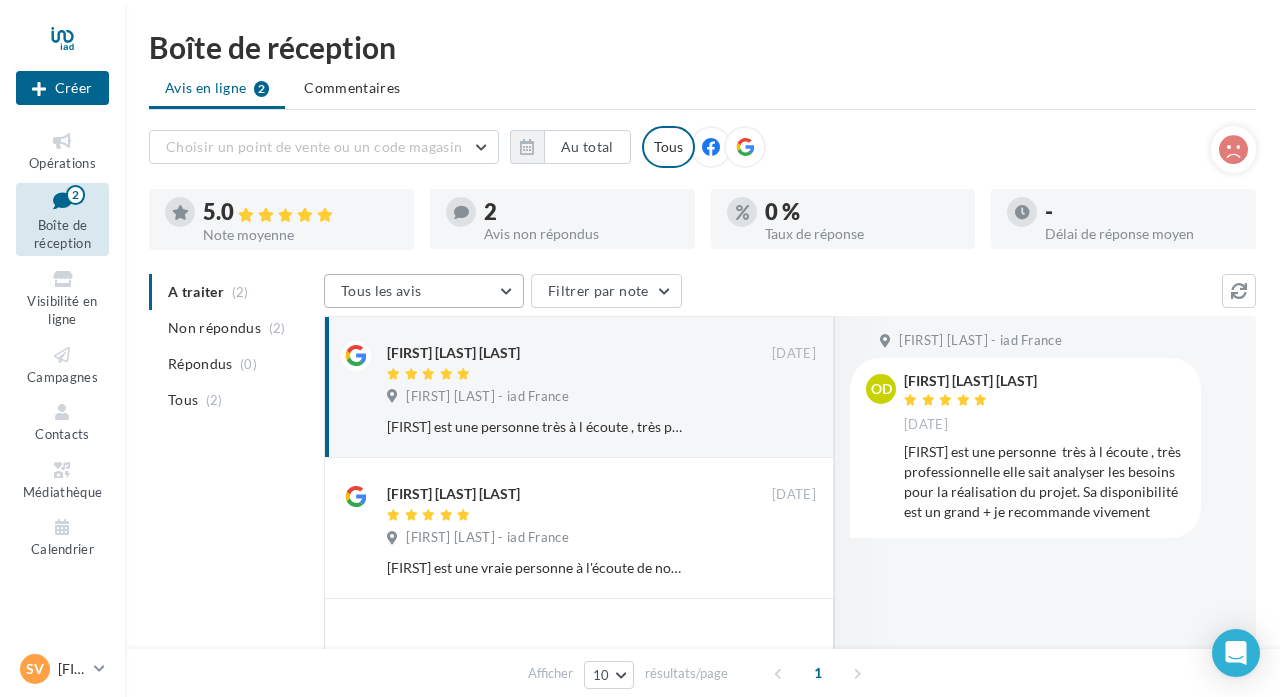 scroll, scrollTop: 0, scrollLeft: 0, axis: both 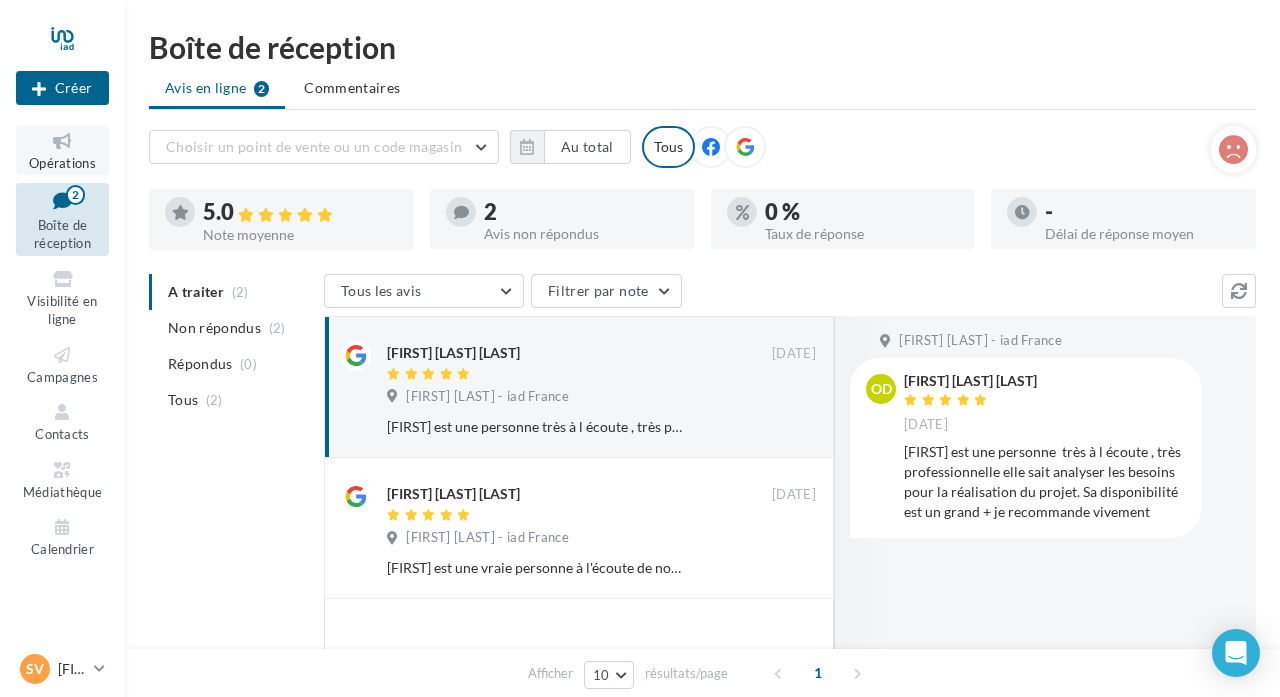 click at bounding box center [62, 141] 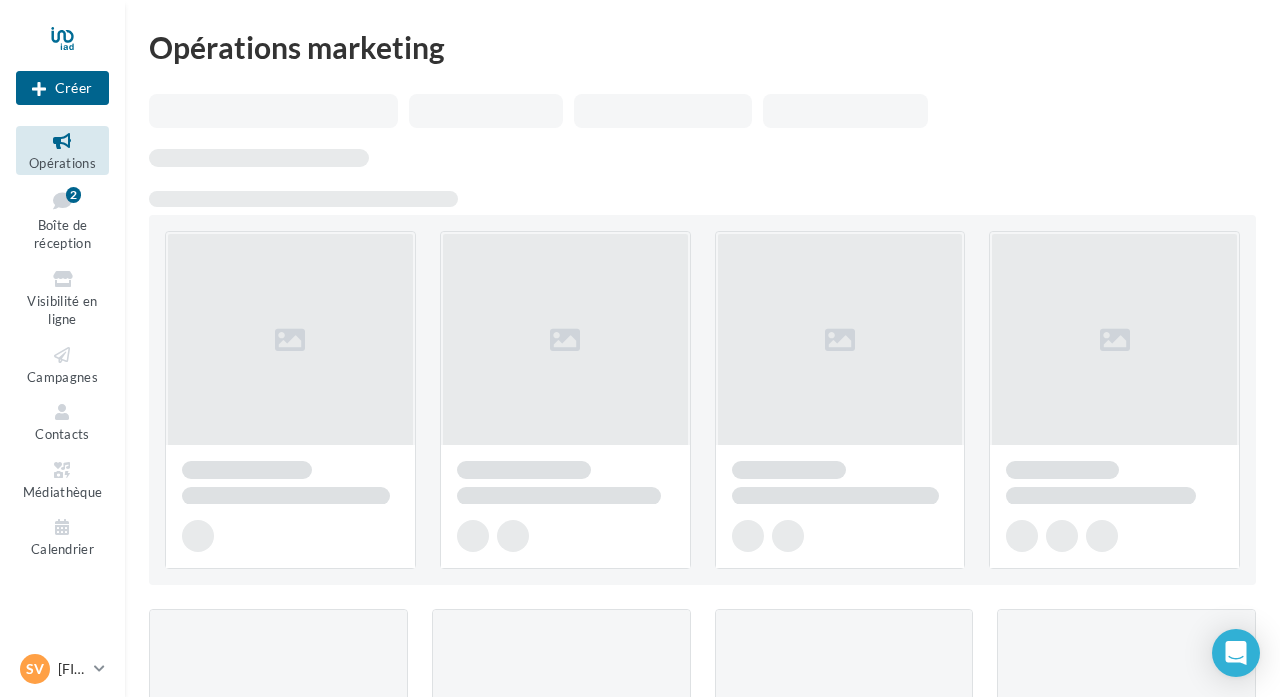 scroll, scrollTop: 0, scrollLeft: 0, axis: both 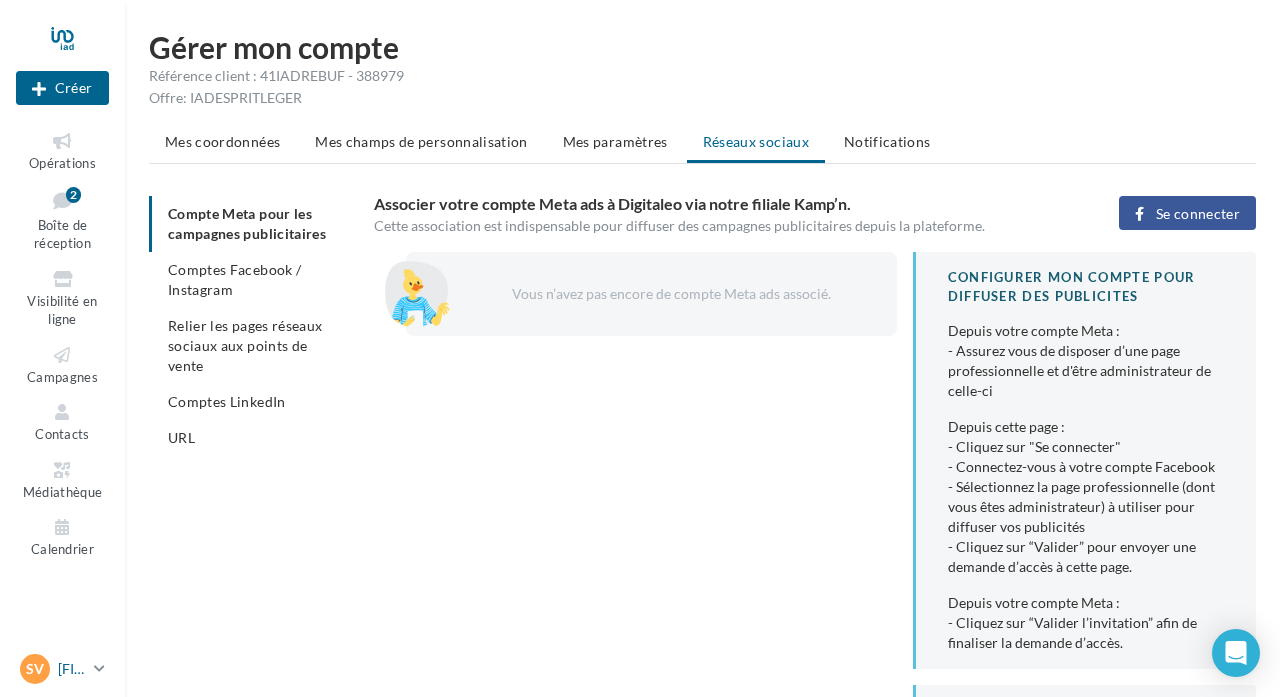 click at bounding box center (99, 668) 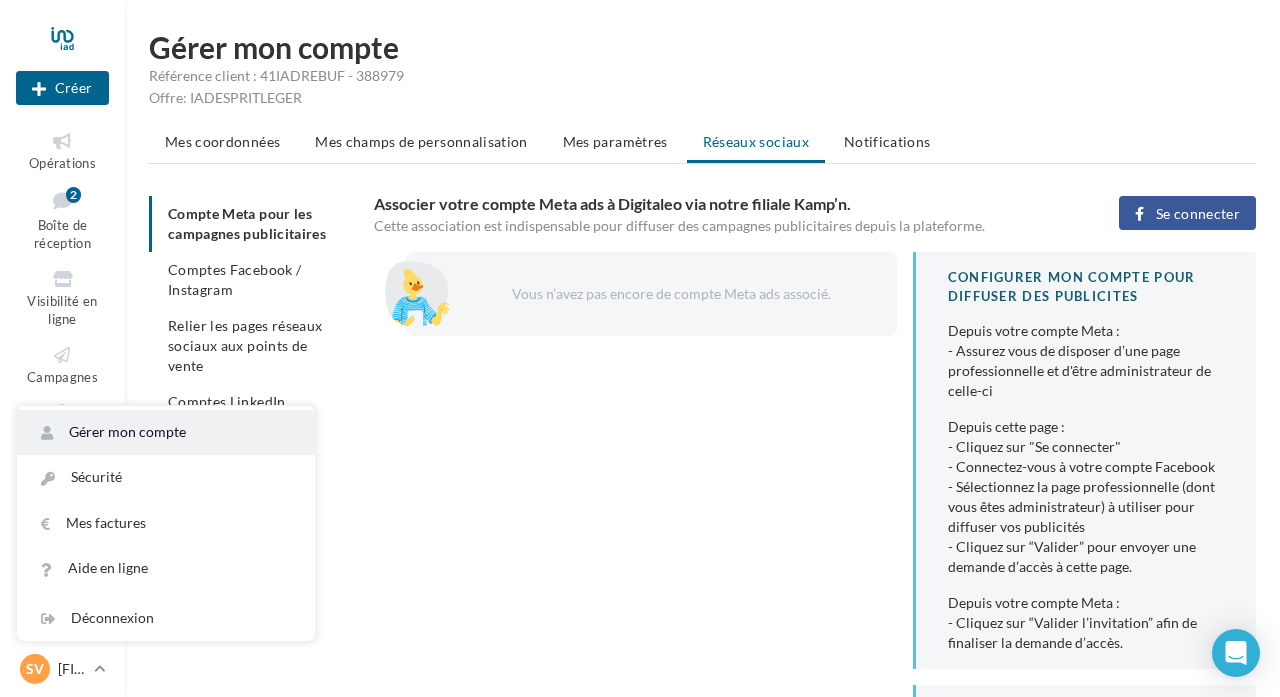 click on "Gérer mon compte" at bounding box center (166, 432) 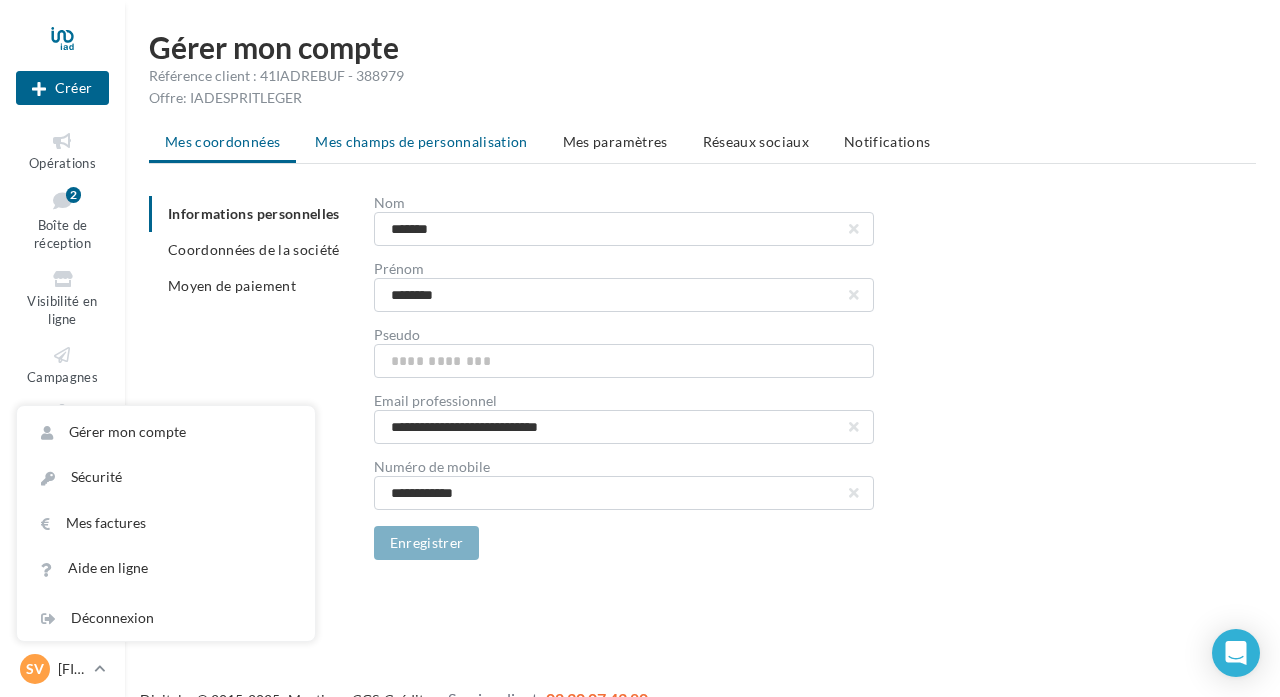 click on "Mes champs de personnalisation" at bounding box center (421, 141) 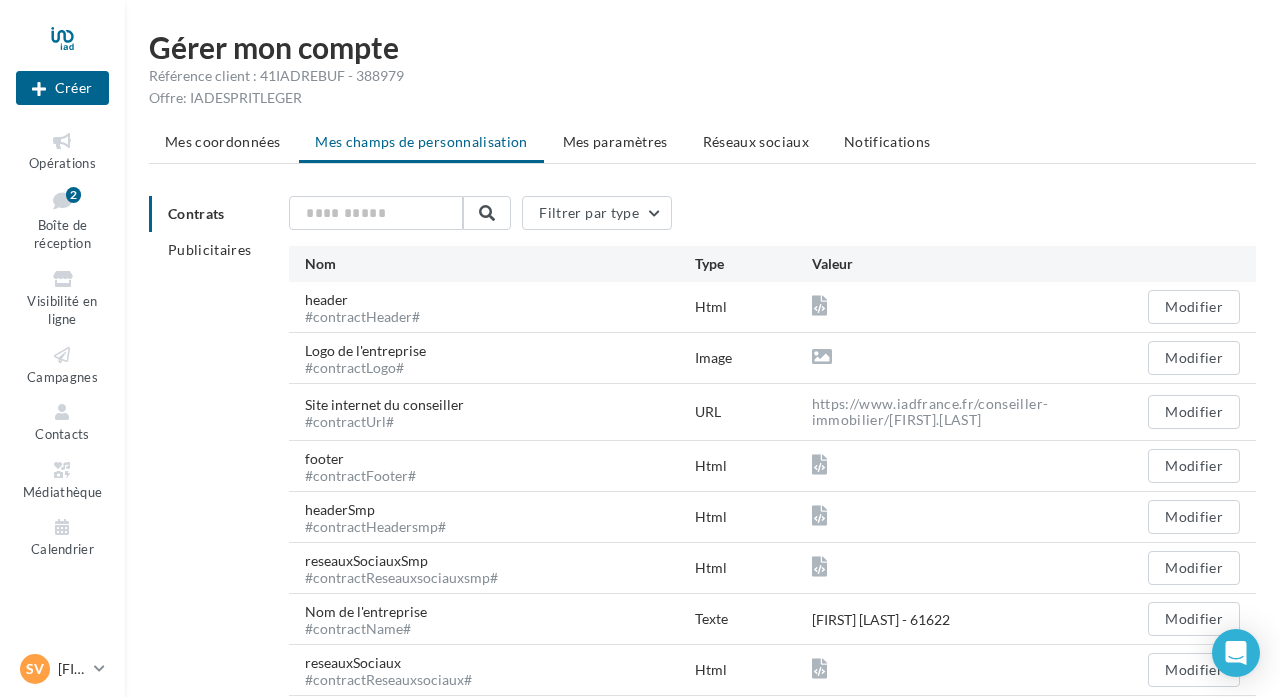 scroll, scrollTop: 0, scrollLeft: 0, axis: both 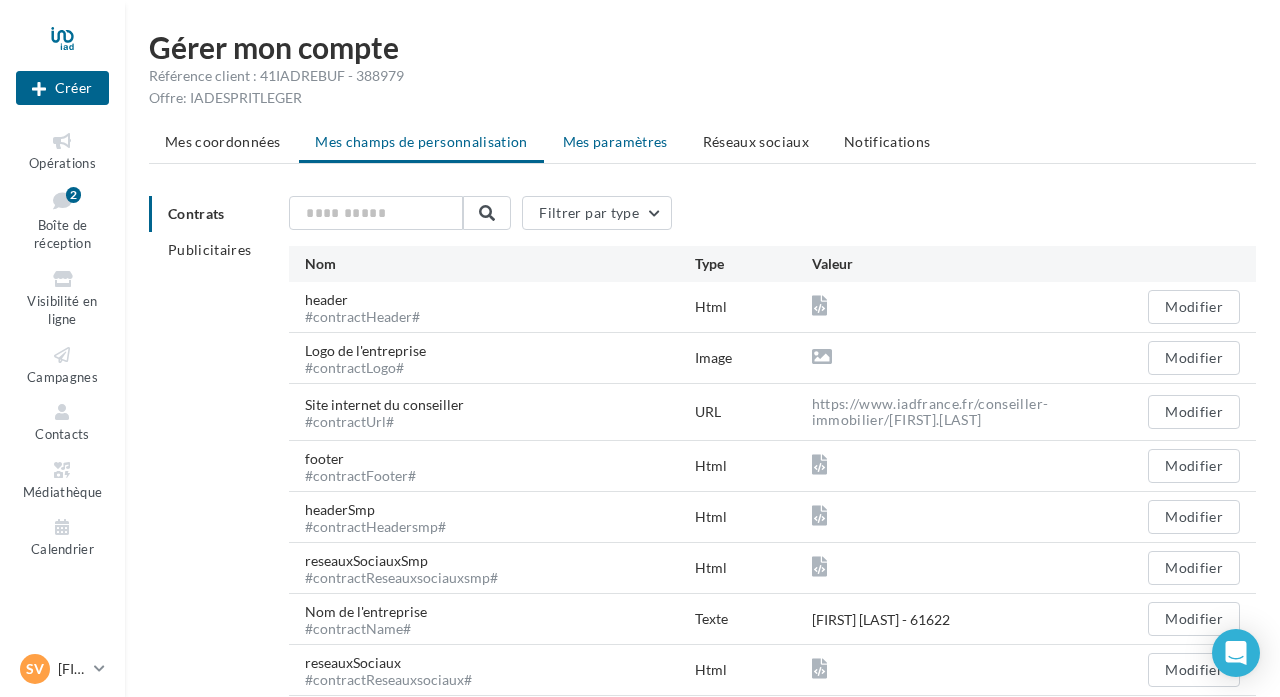 click on "Mes paramètres" at bounding box center (615, 141) 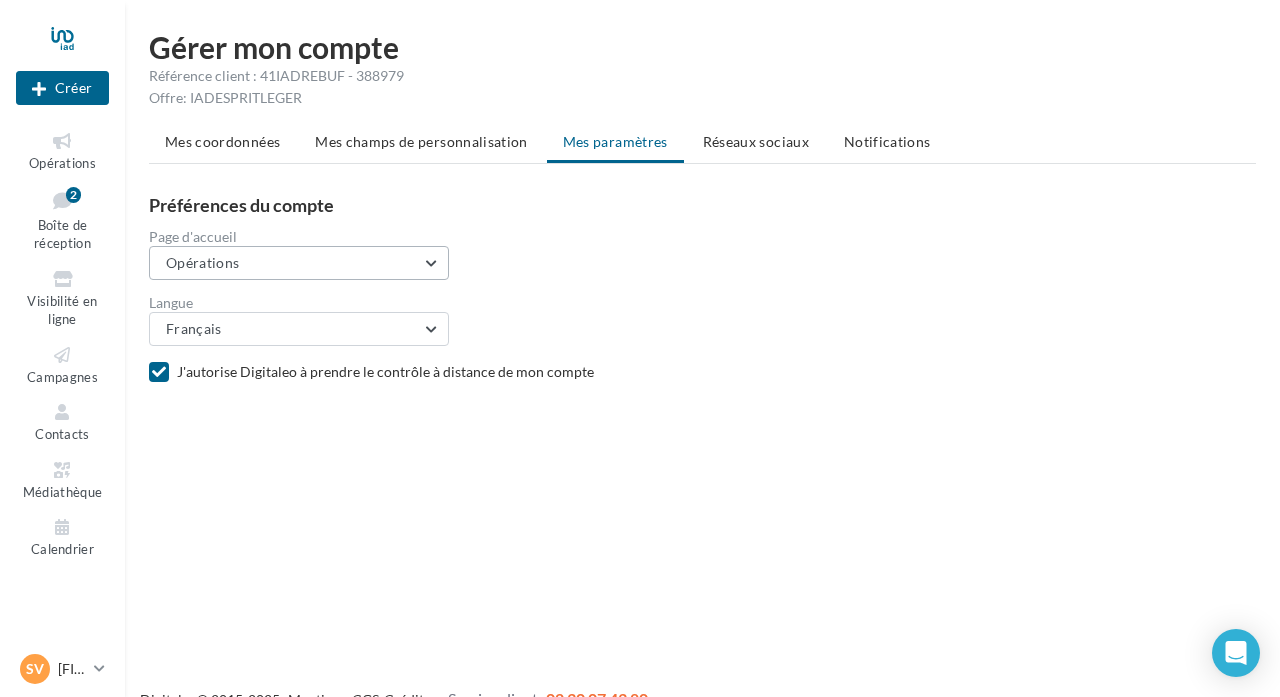click on "Opérations" at bounding box center (299, 263) 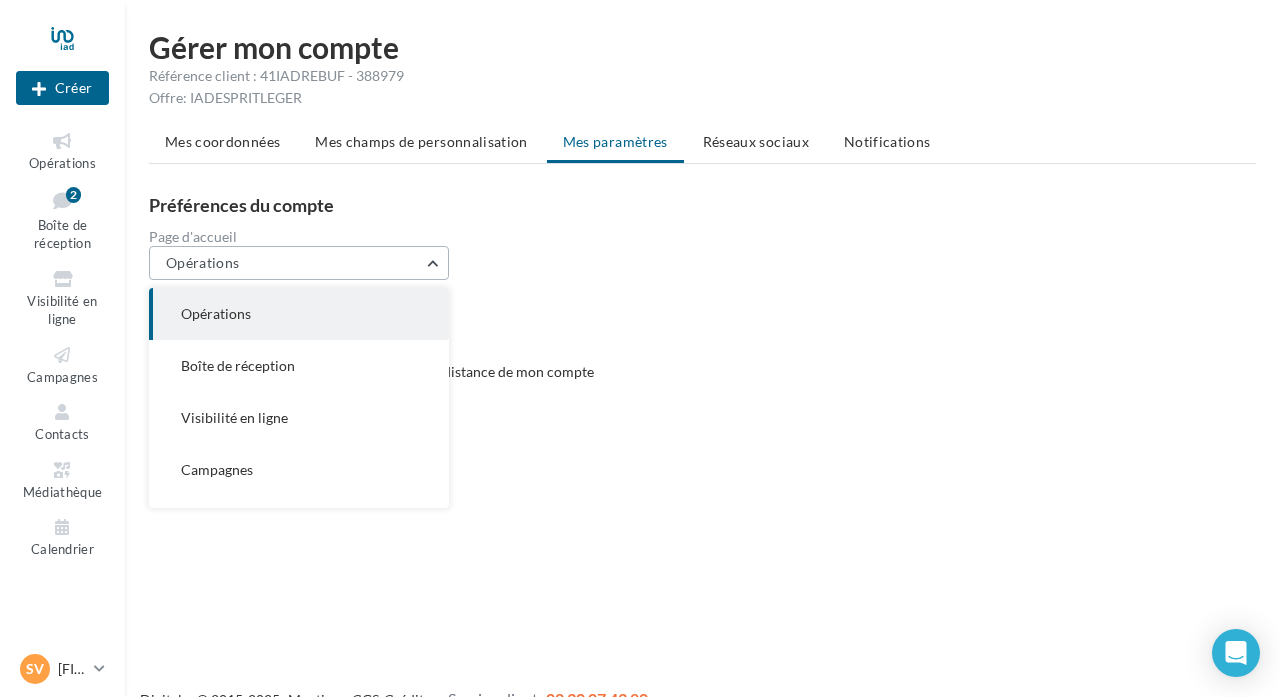 click on "Opérations" at bounding box center (299, 263) 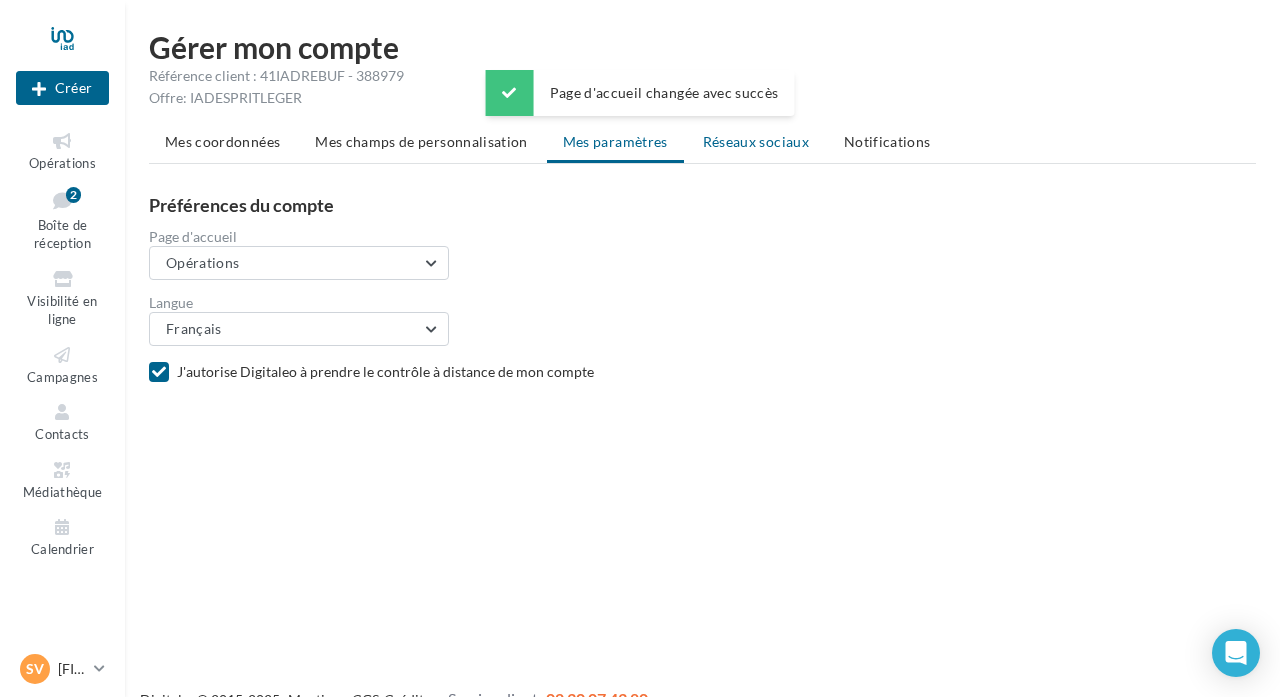 click on "Réseaux sociaux" at bounding box center [756, 141] 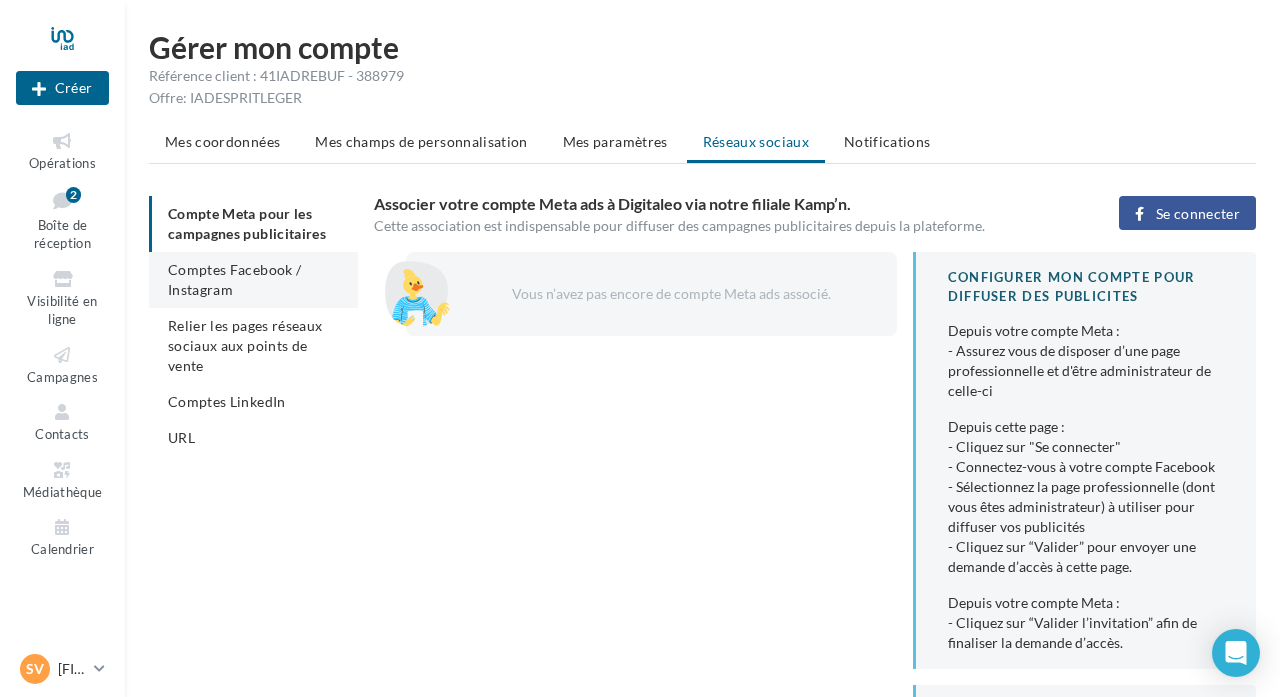 click on "Comptes Facebook / Instagram" at bounding box center [234, 279] 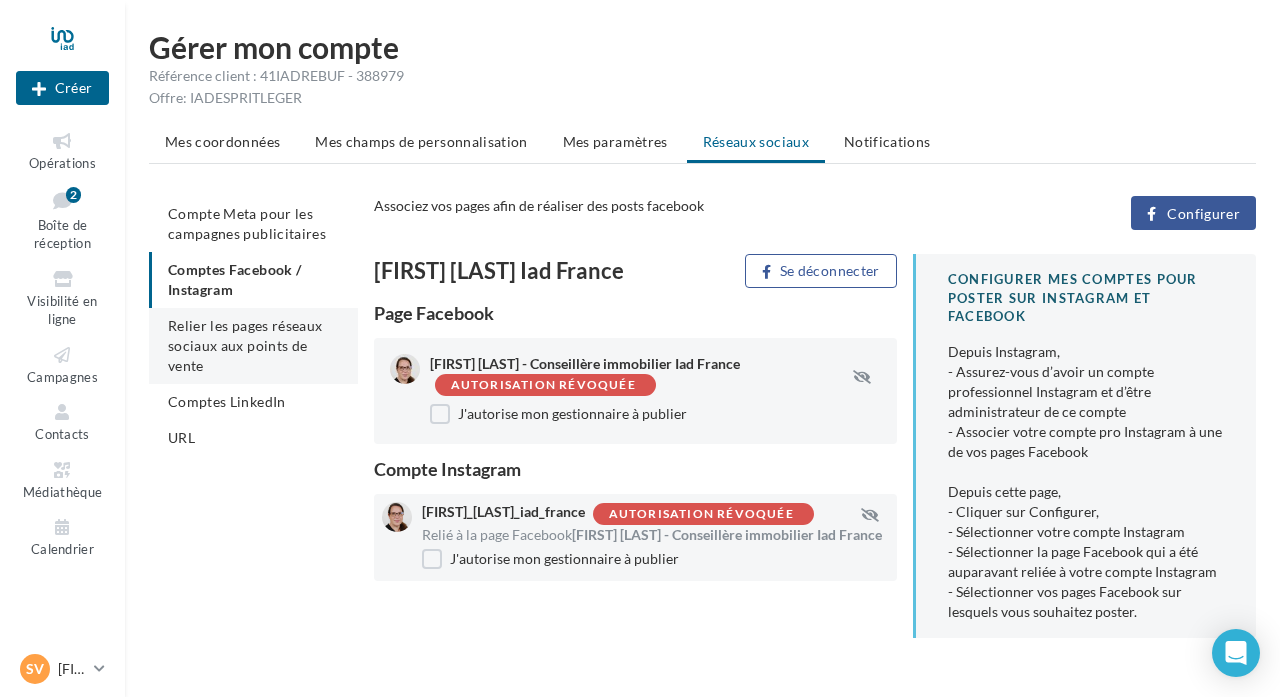 click on "Relier les pages réseaux sociaux aux points de vente" at bounding box center (245, 345) 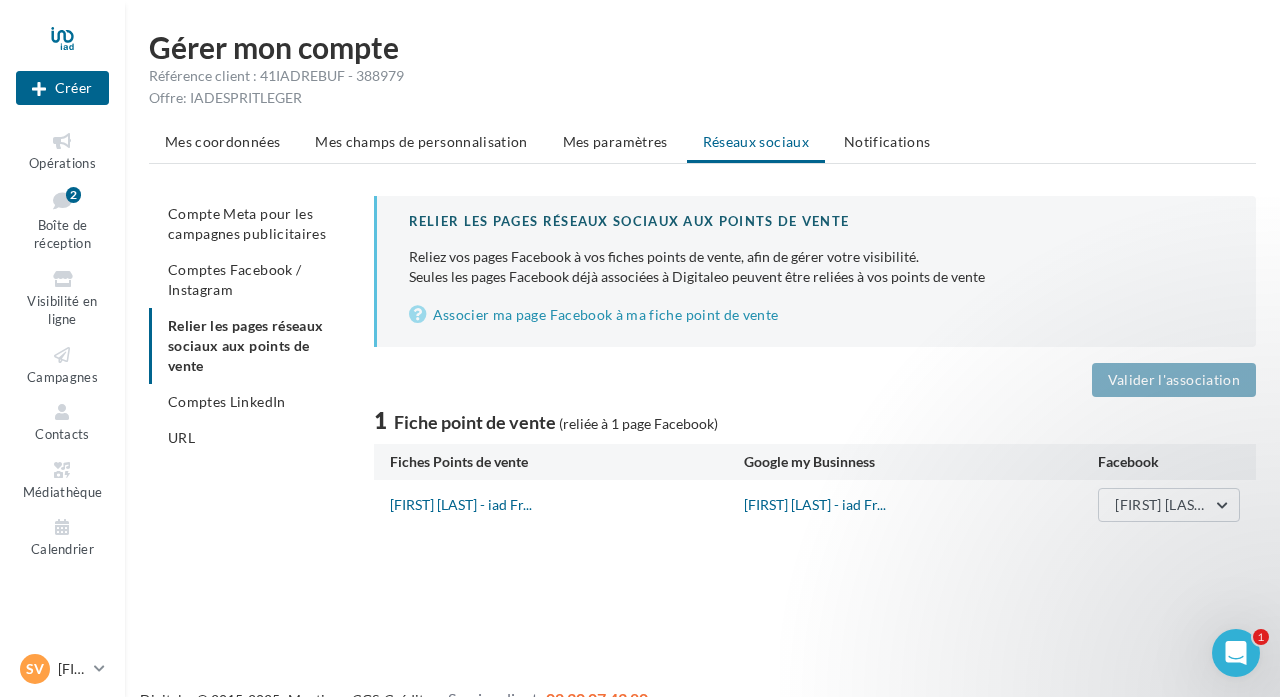 scroll, scrollTop: 0, scrollLeft: 0, axis: both 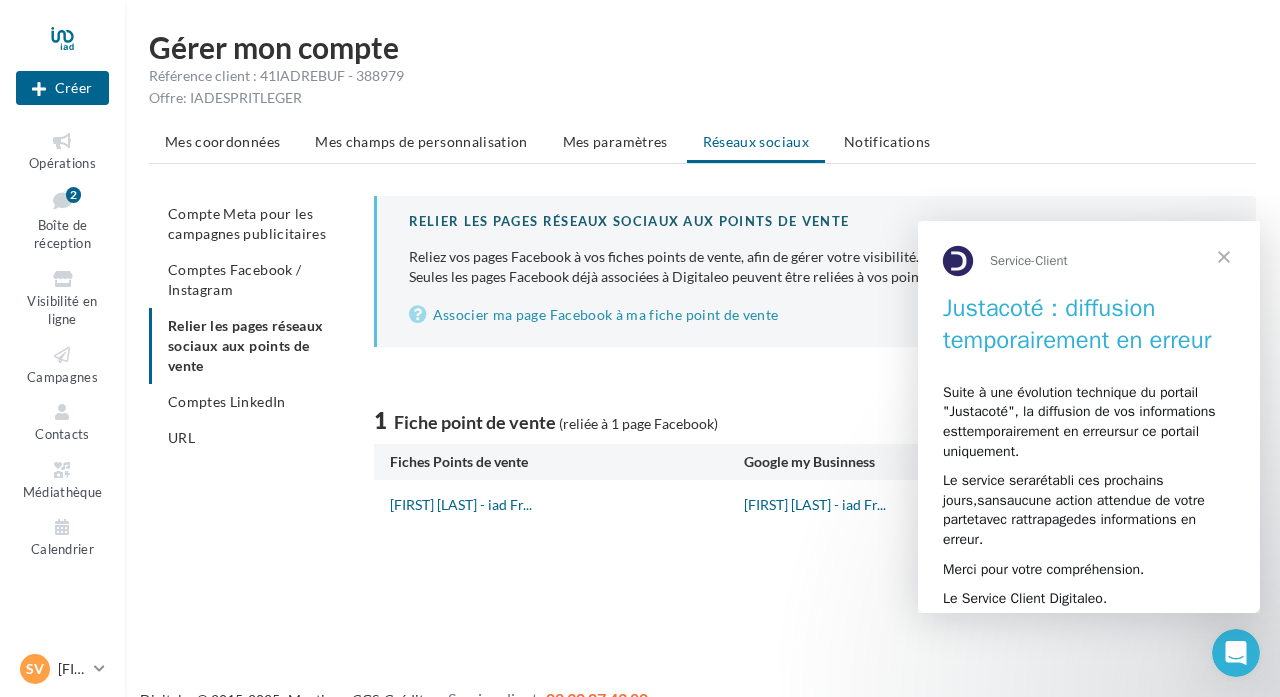 click at bounding box center (1224, 257) 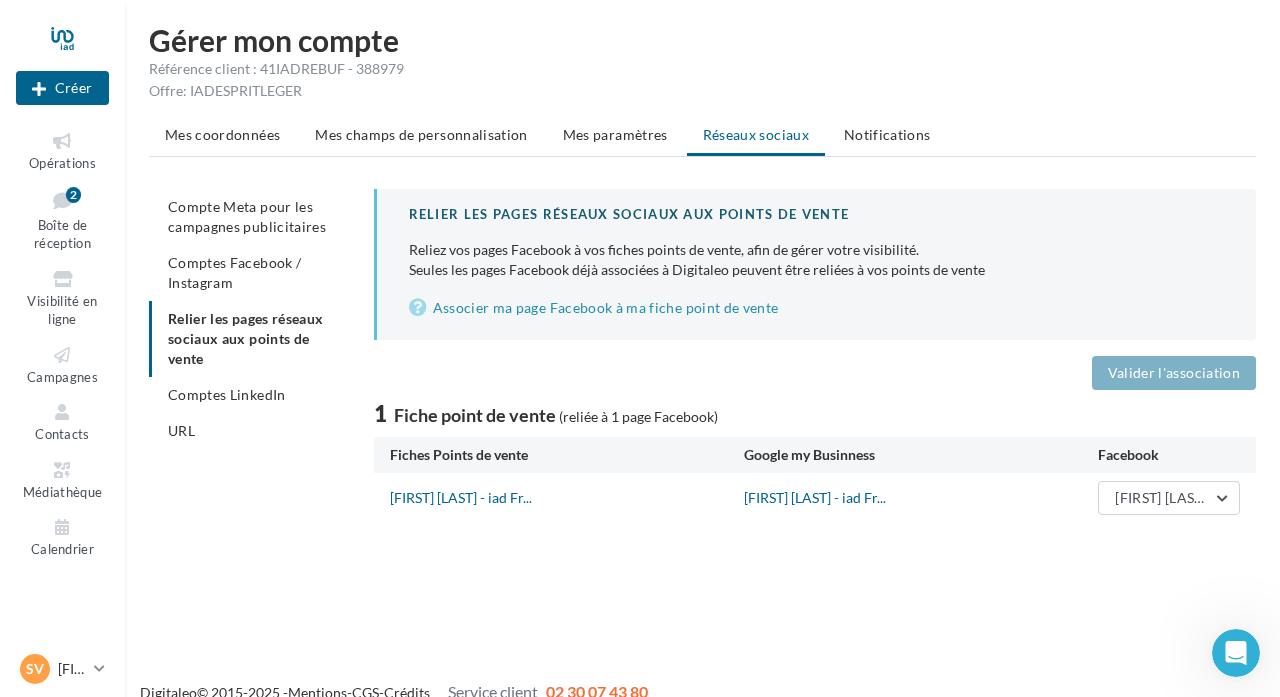 scroll, scrollTop: 11, scrollLeft: 0, axis: vertical 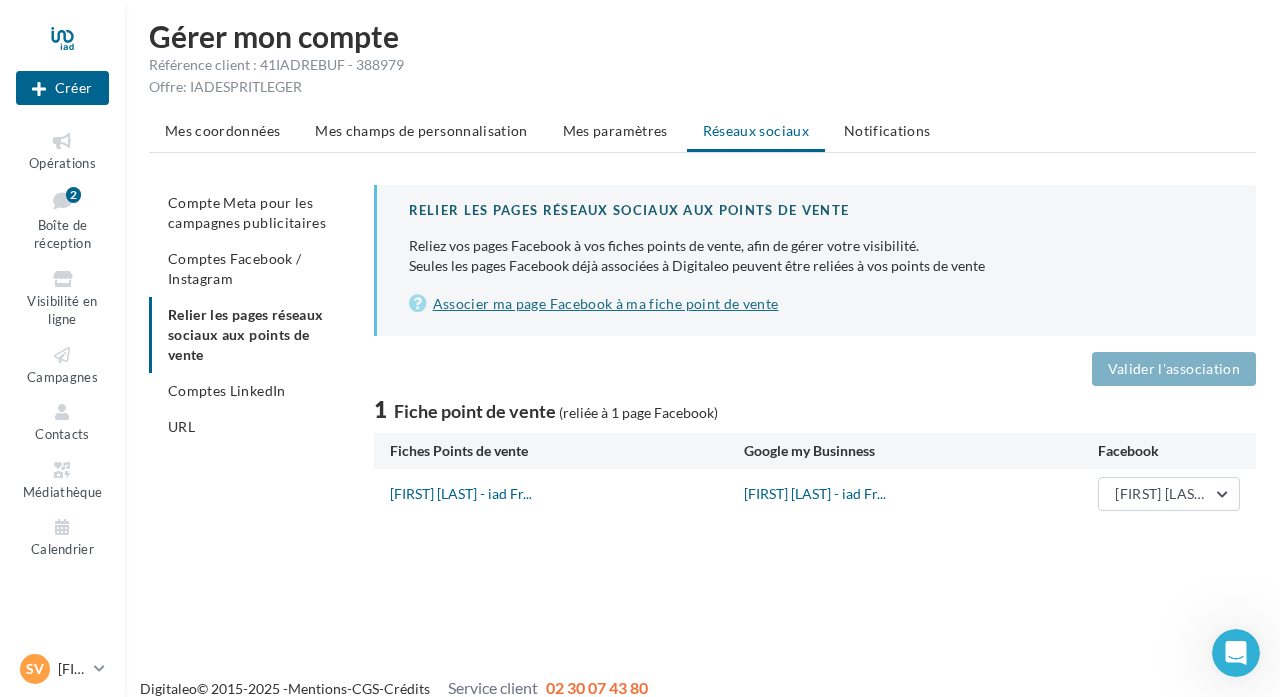 click on "Associer ma page Facebook à ma fiche point de vente" at bounding box center (816, 304) 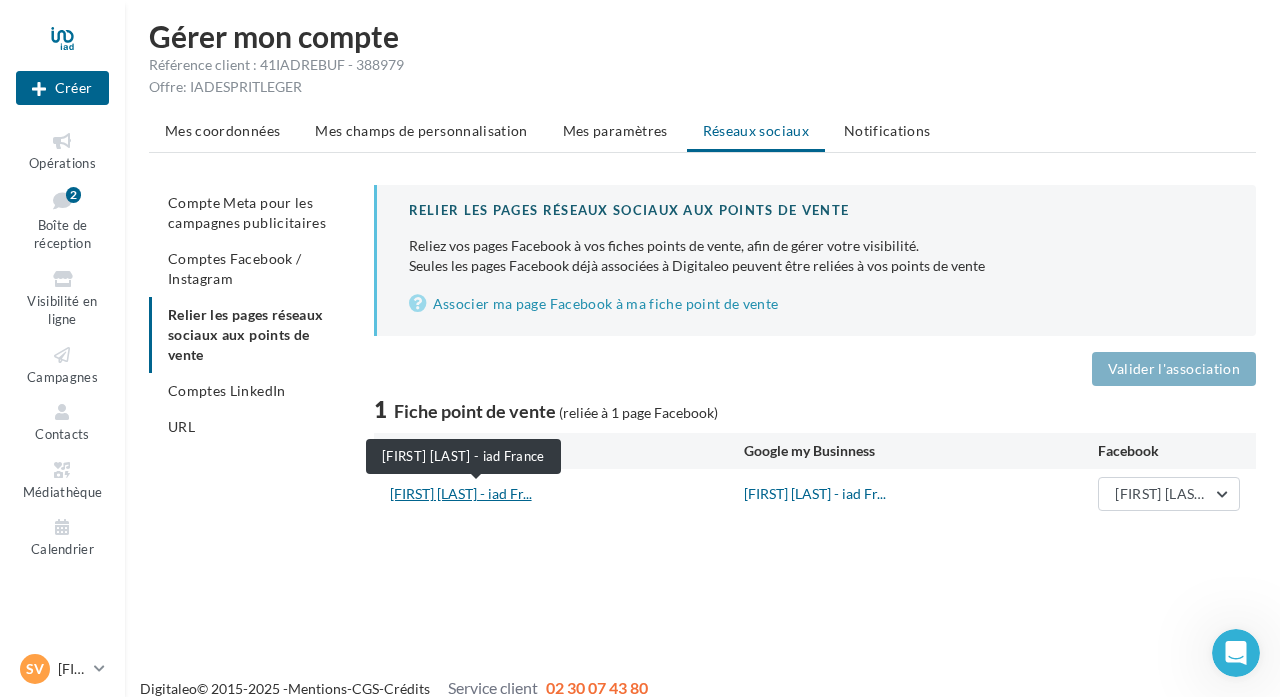 click on "Séverine REBUFFO - iad Fr..." at bounding box center (461, 493) 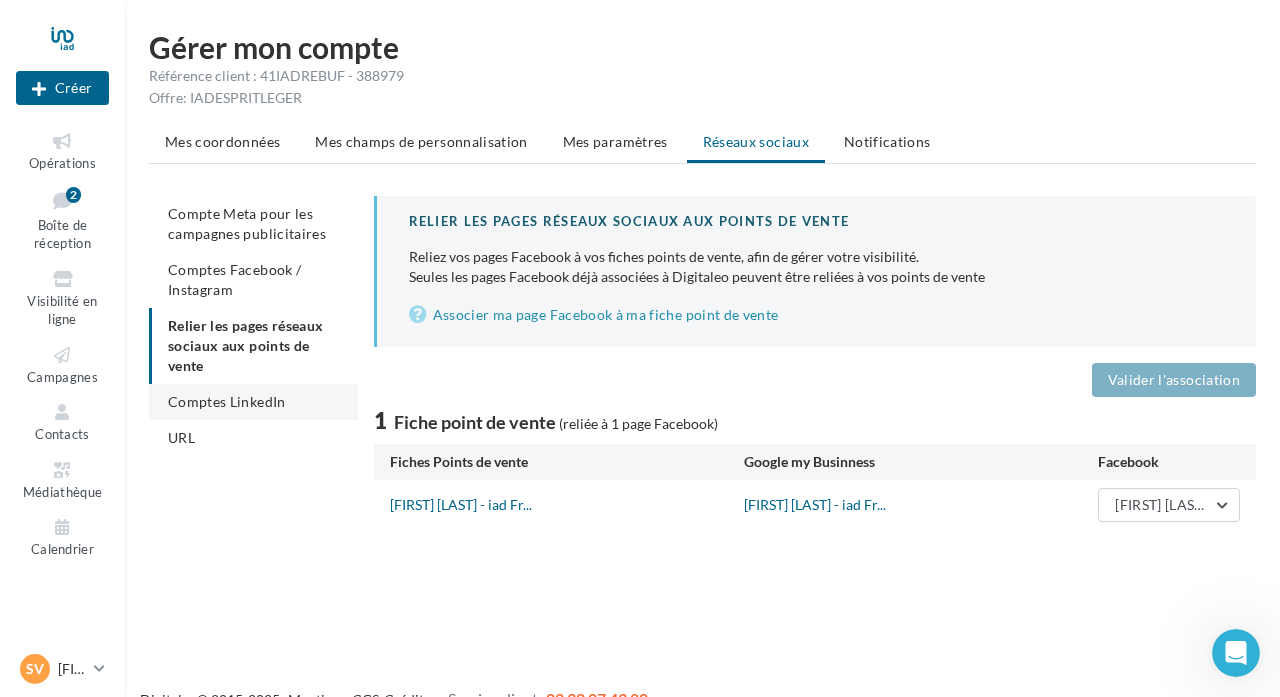 scroll, scrollTop: 0, scrollLeft: 0, axis: both 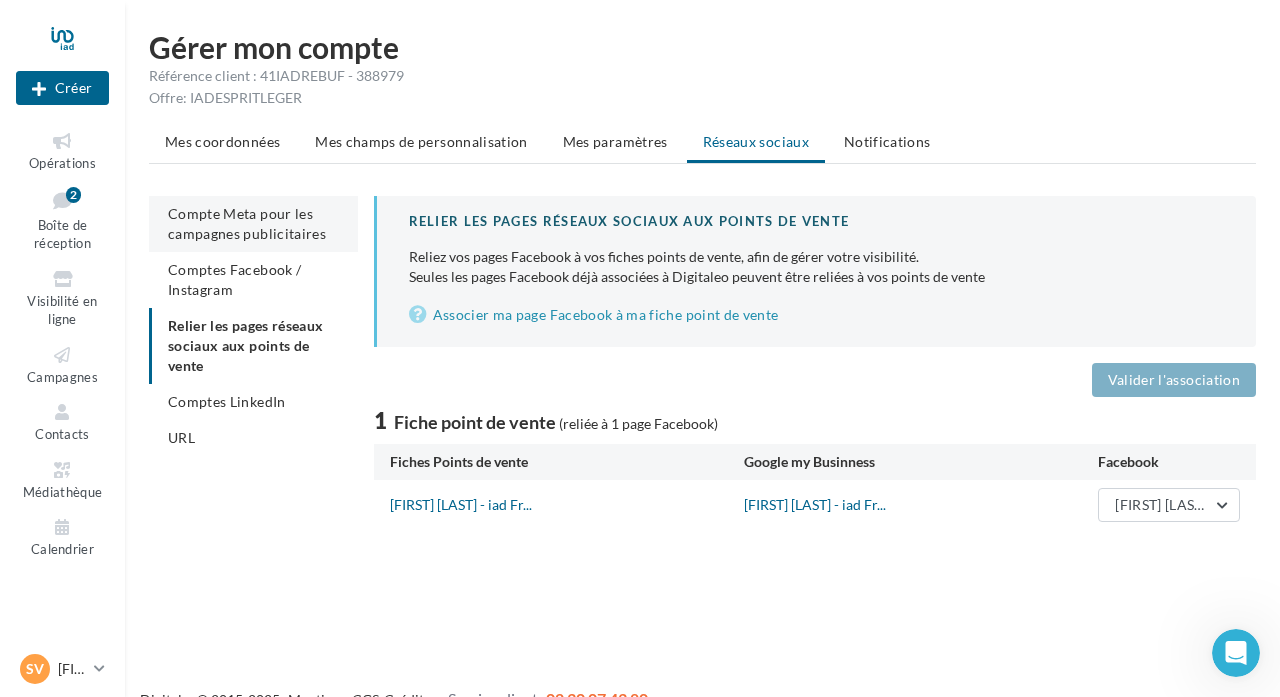 click on "Compte Meta pour les campagnes publicitaires" at bounding box center (247, 223) 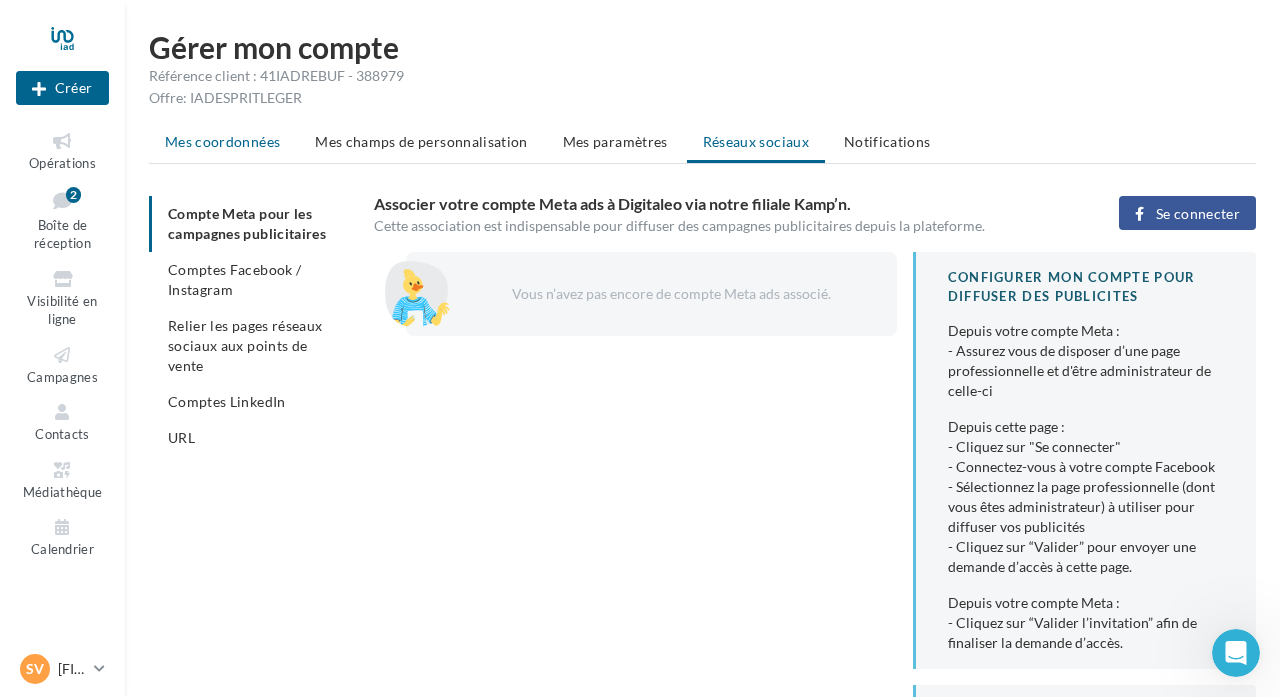 click on "Mes coordonnées" at bounding box center [222, 141] 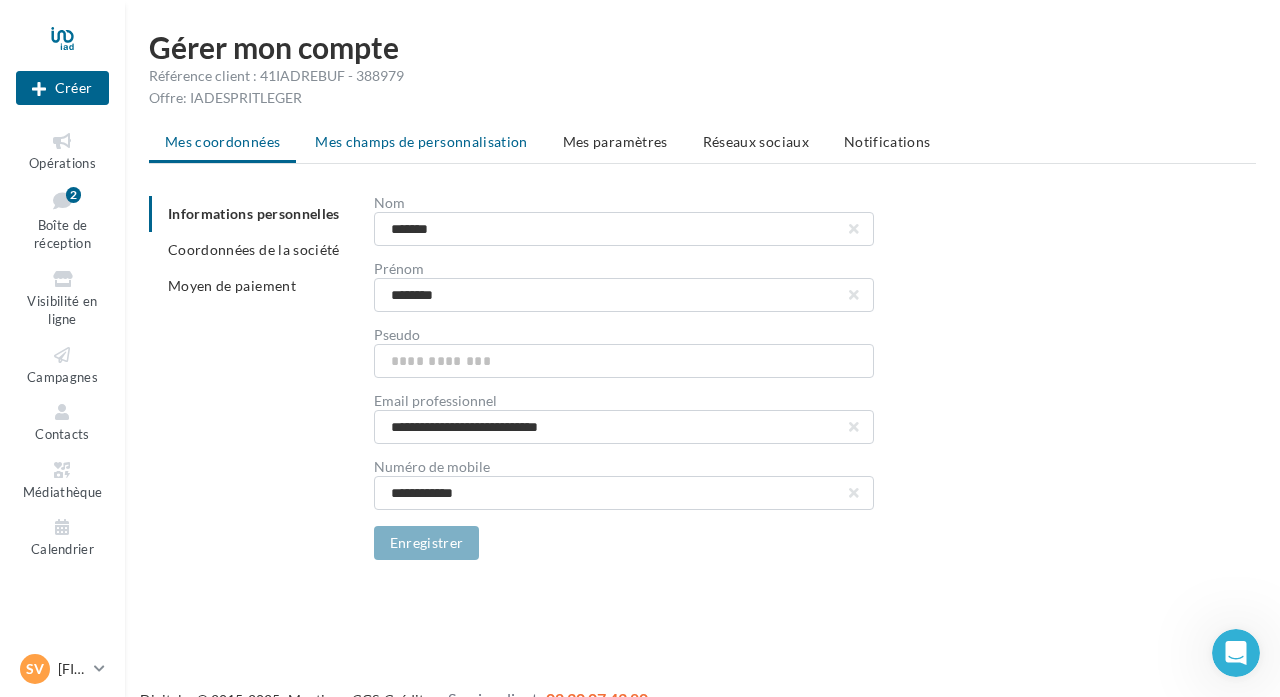click on "Mes champs de personnalisation" at bounding box center (421, 142) 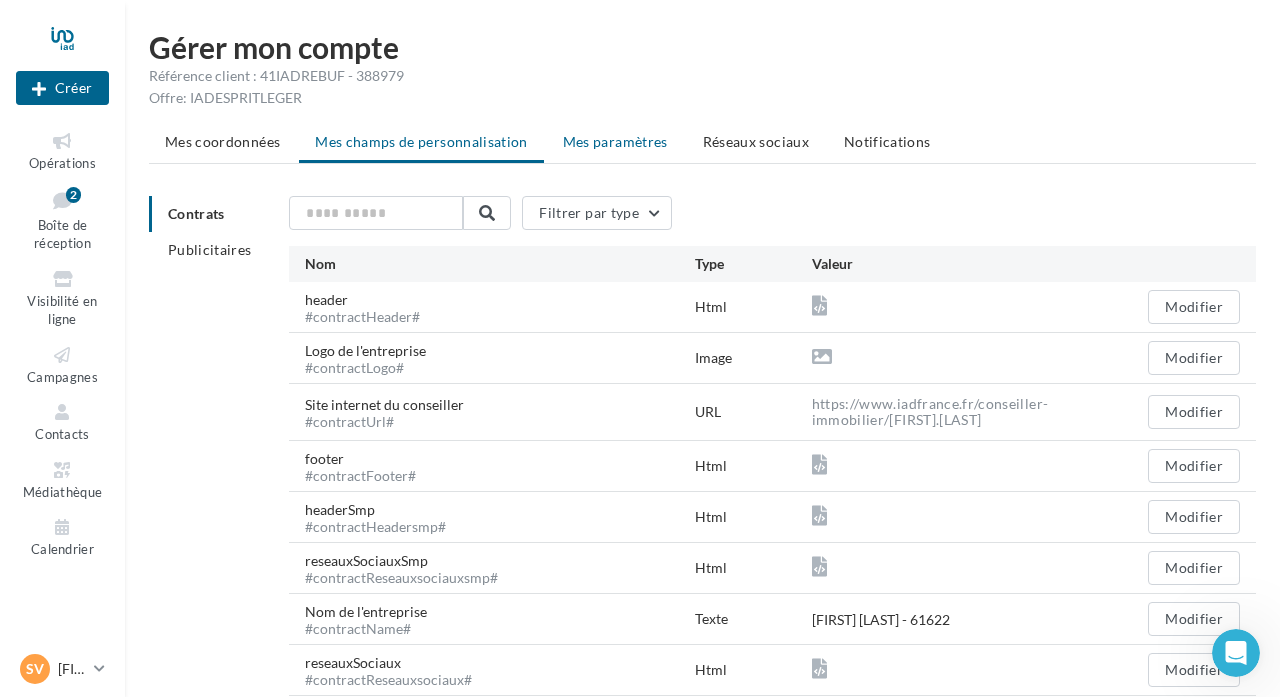 click on "Mes paramètres" at bounding box center [615, 141] 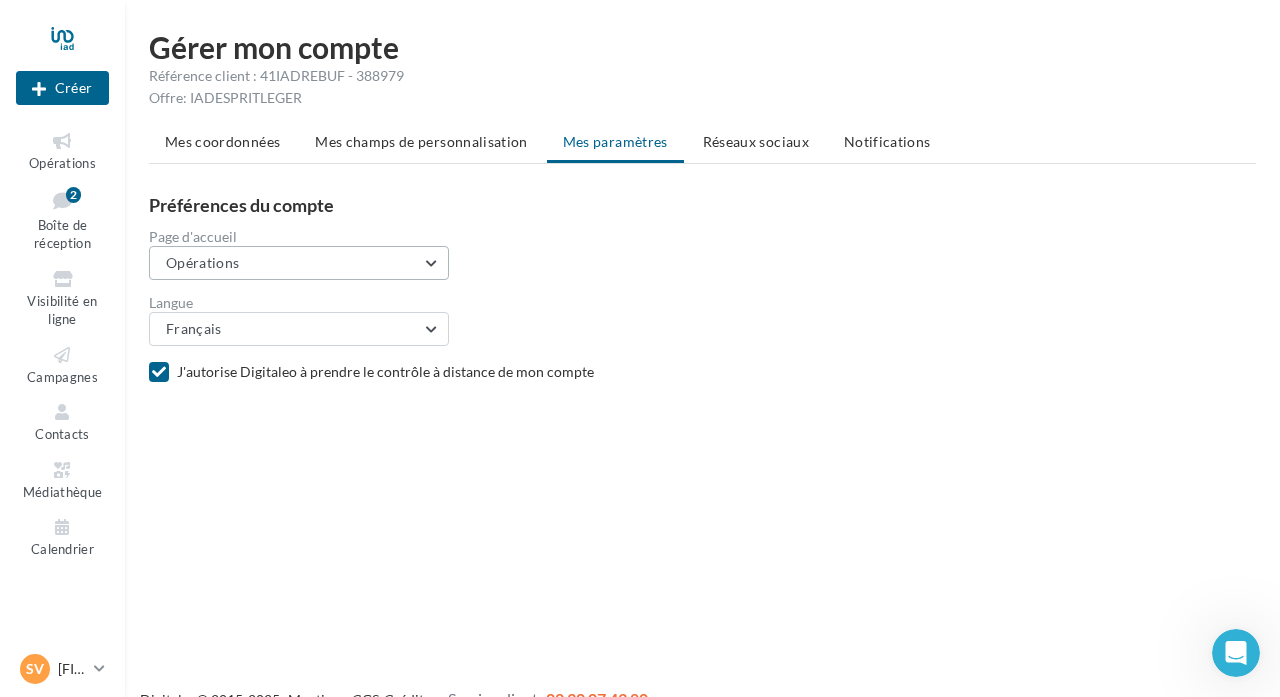 click on "Opérations" at bounding box center (299, 263) 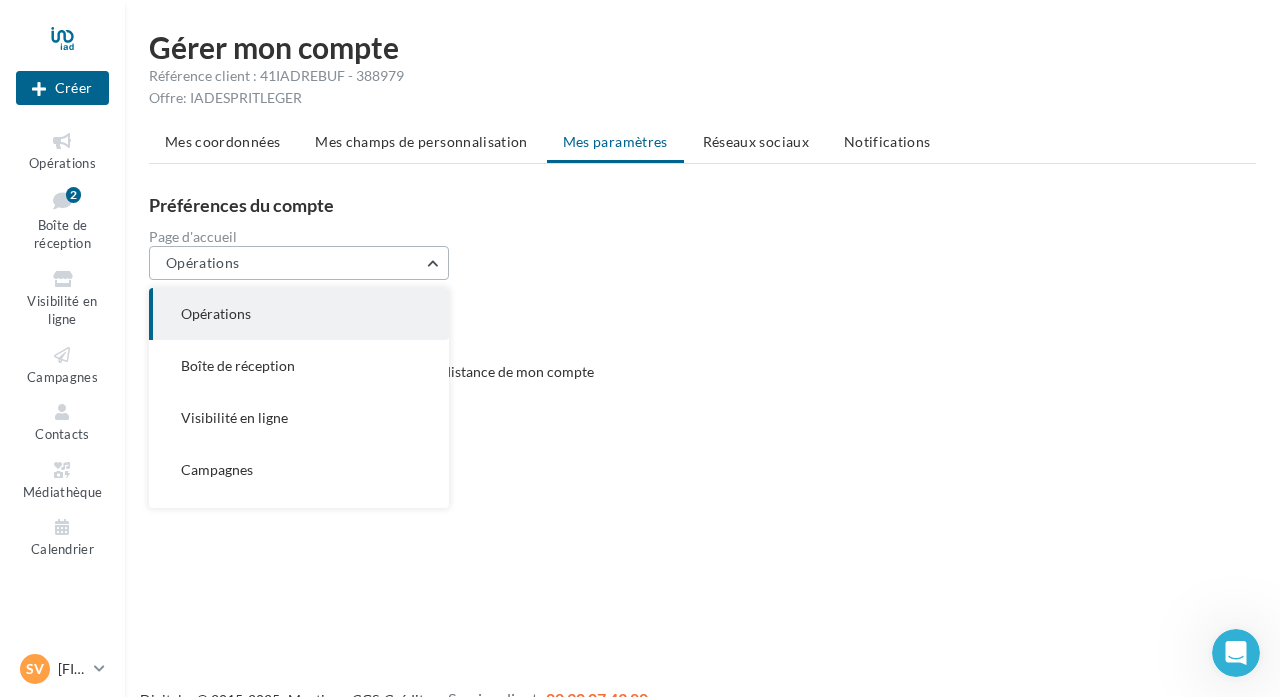 click on "Opérations" at bounding box center [299, 263] 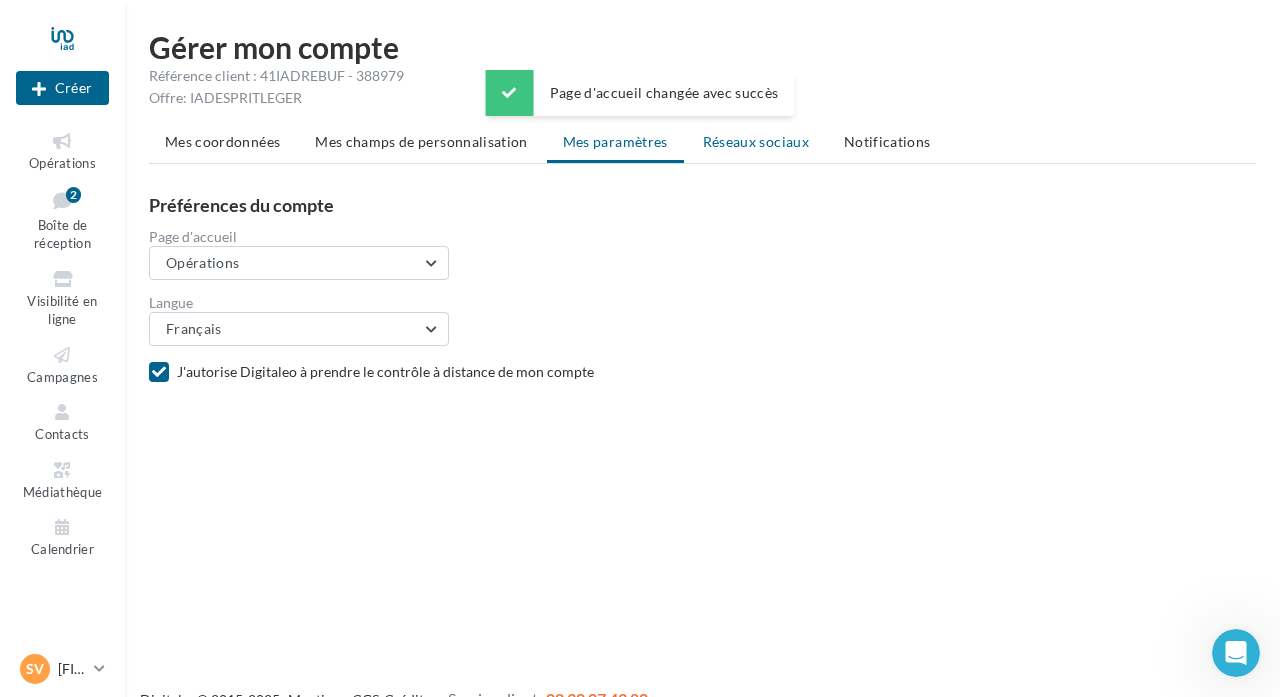 click on "Réseaux sociaux" at bounding box center (756, 142) 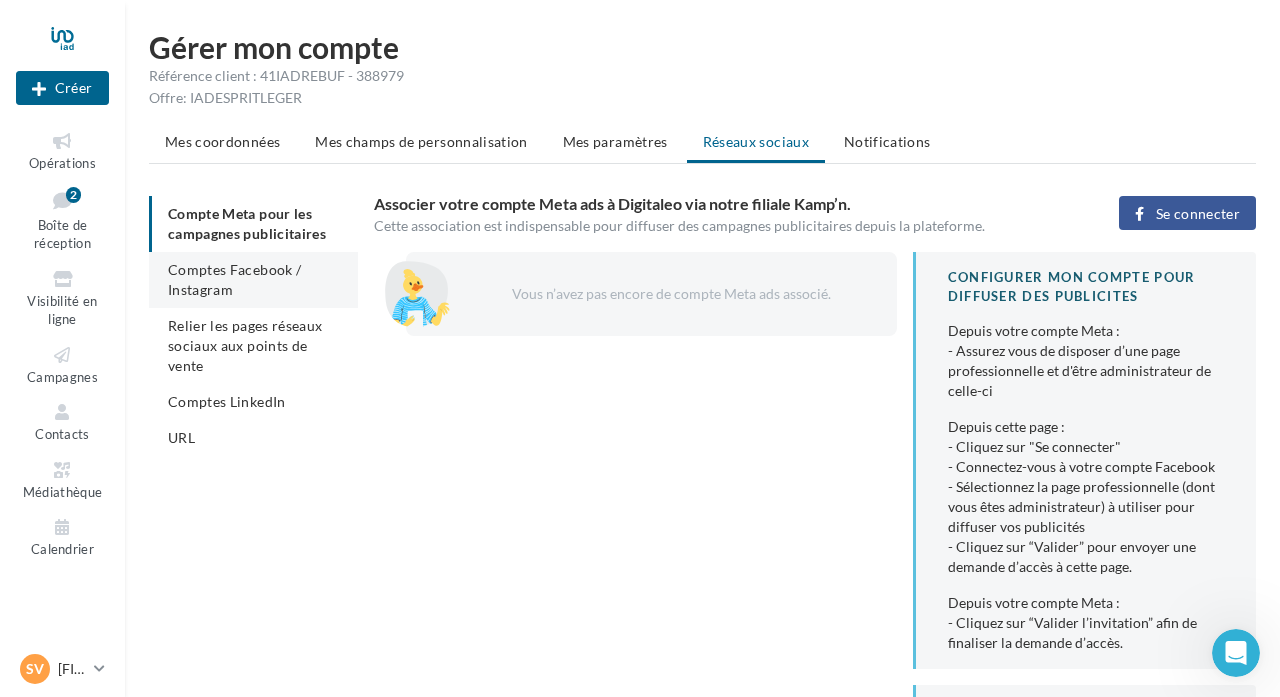 click on "Comptes Facebook / Instagram" at bounding box center [234, 279] 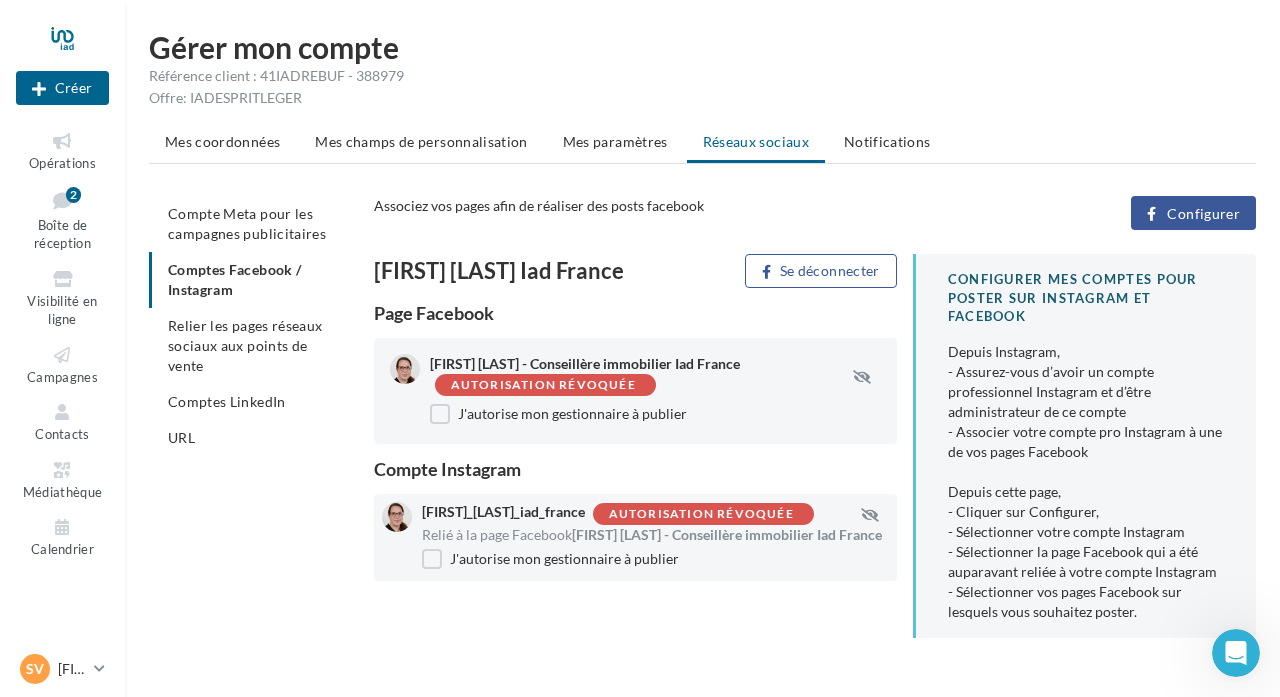 click on "Autorisation révoquée" at bounding box center [543, 385] 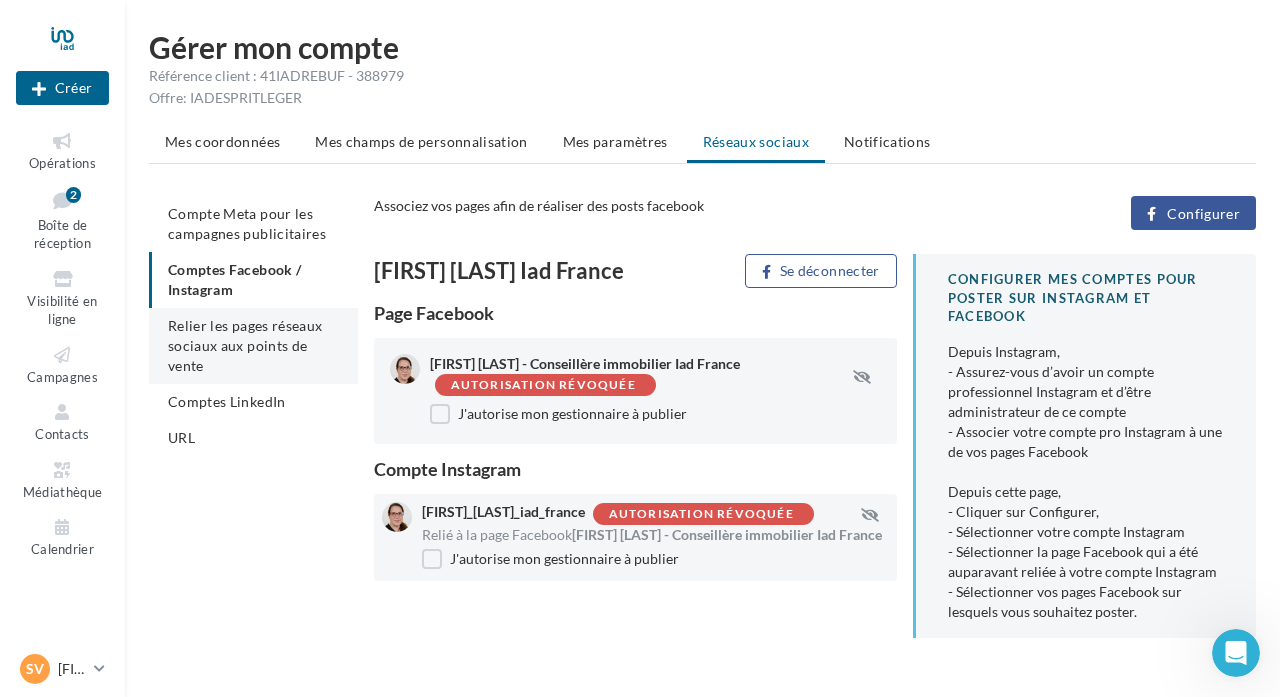 click on "Relier les pages réseaux sociaux aux points de vente" at bounding box center [245, 345] 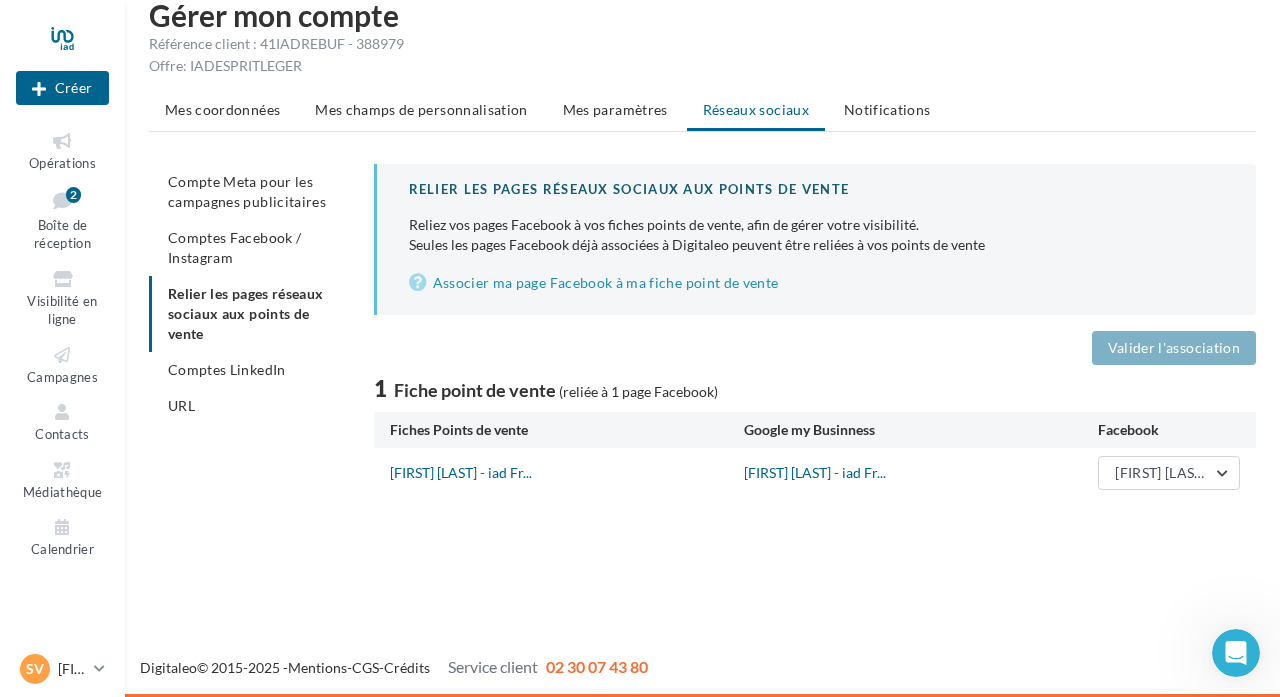 scroll, scrollTop: 32, scrollLeft: 0, axis: vertical 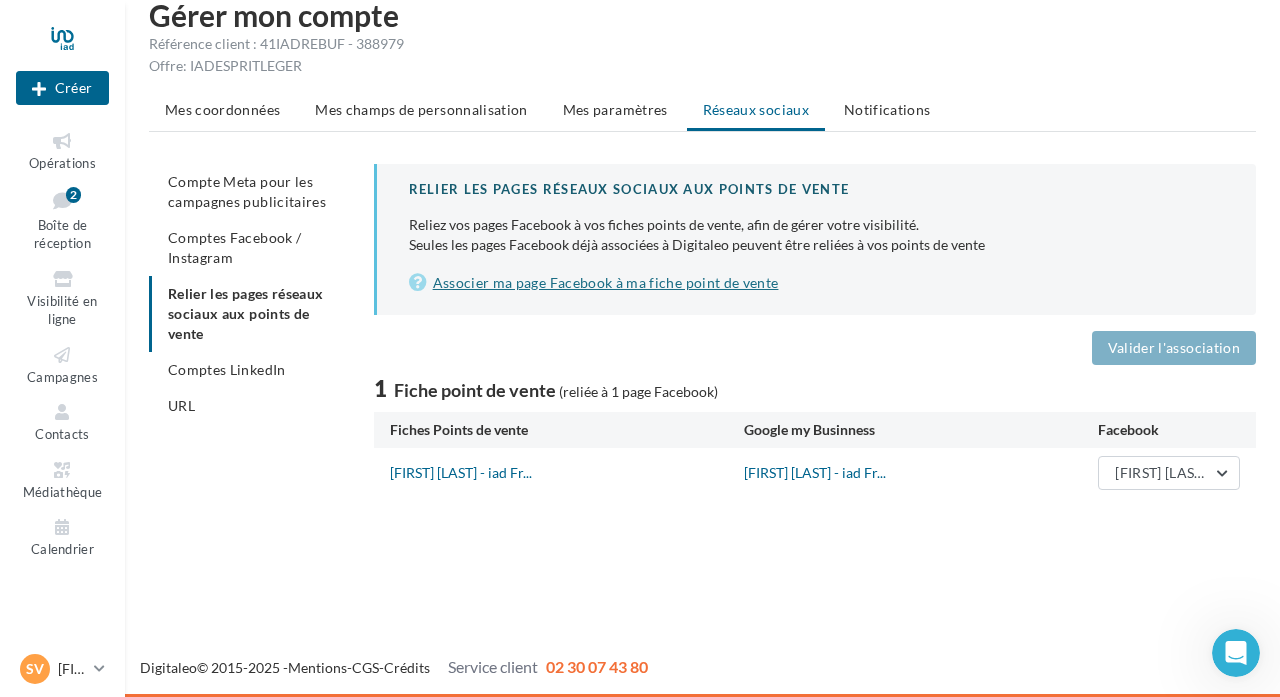 click on "Associer ma page Facebook à ma fiche point de vente" at bounding box center (816, 283) 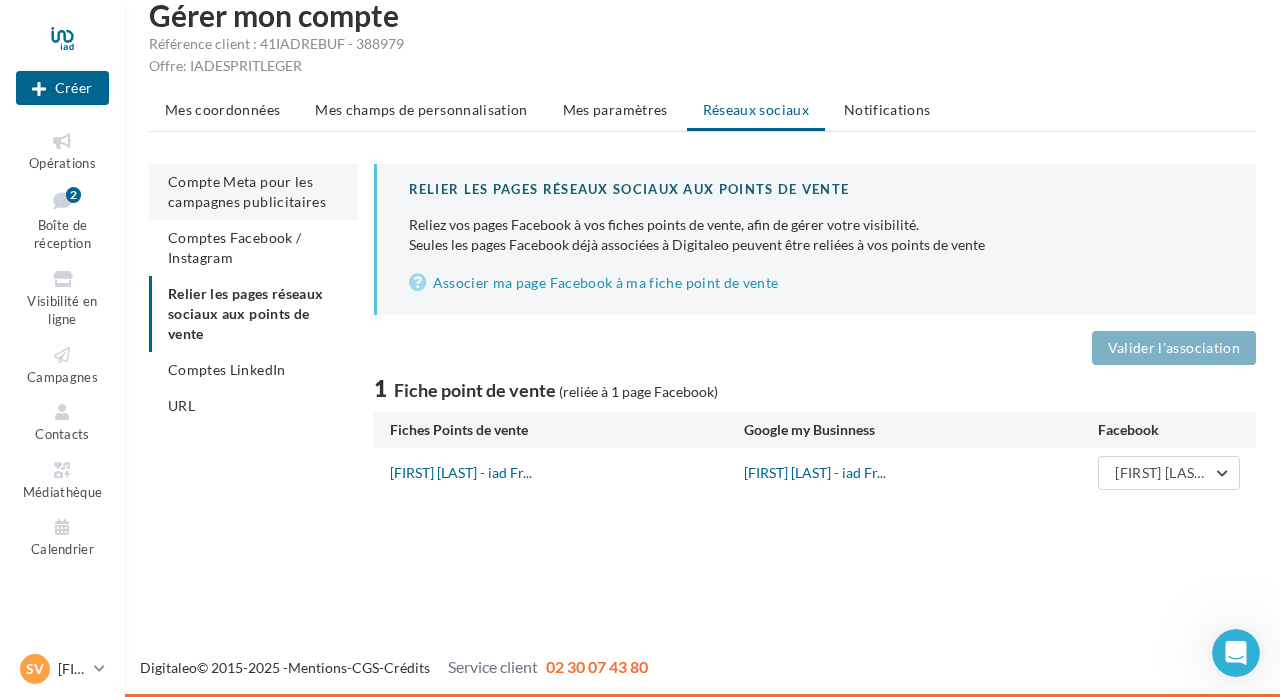 click on "Compte Meta pour les campagnes publicitaires" at bounding box center [247, 191] 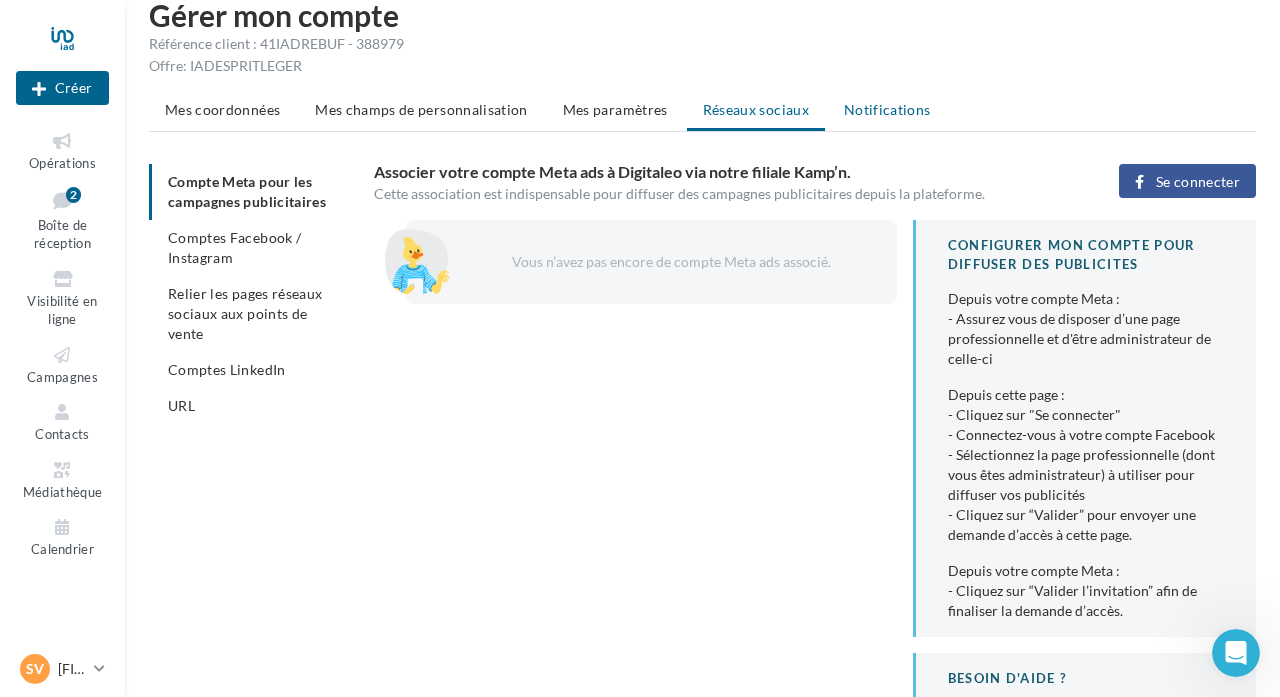click on "Notifications" at bounding box center [887, 109] 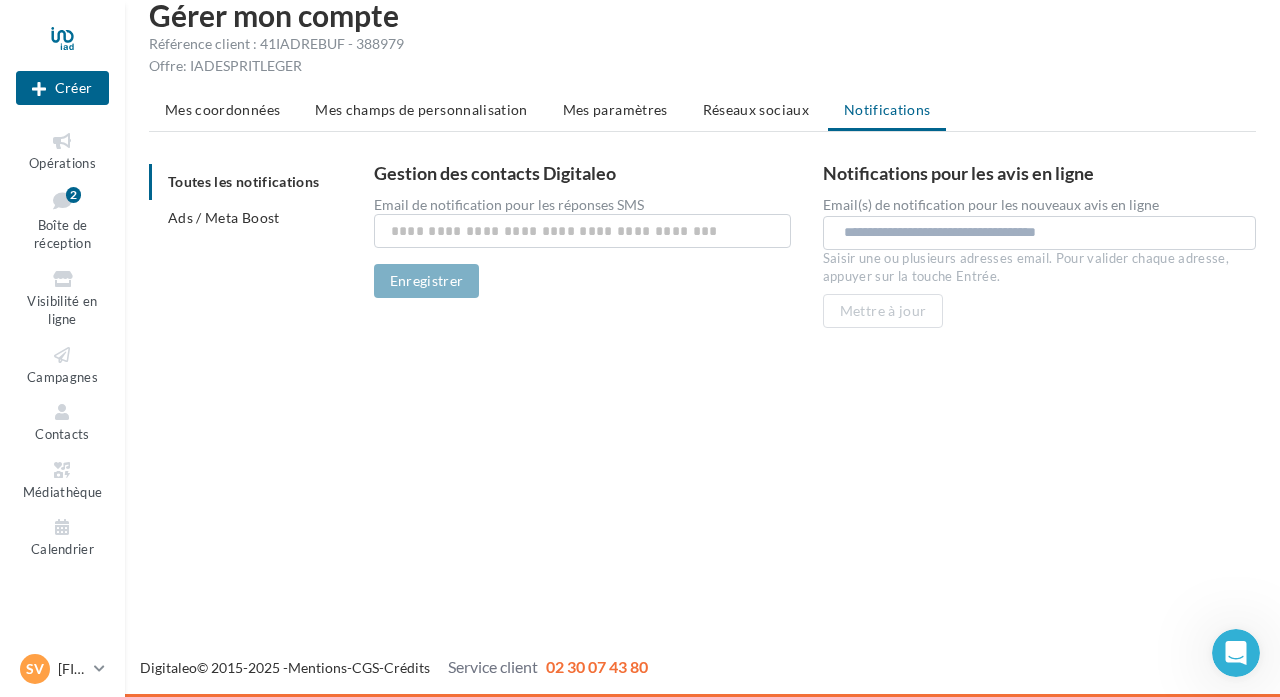 scroll, scrollTop: 32, scrollLeft: 0, axis: vertical 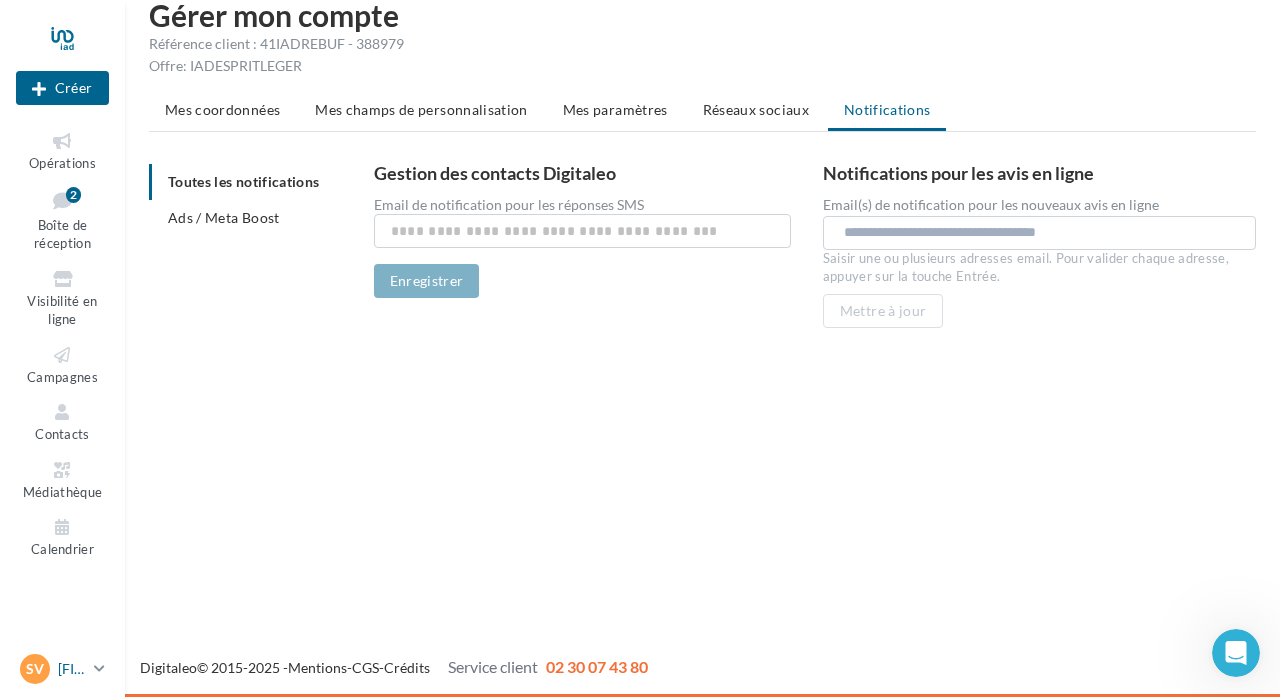 click at bounding box center (99, 668) 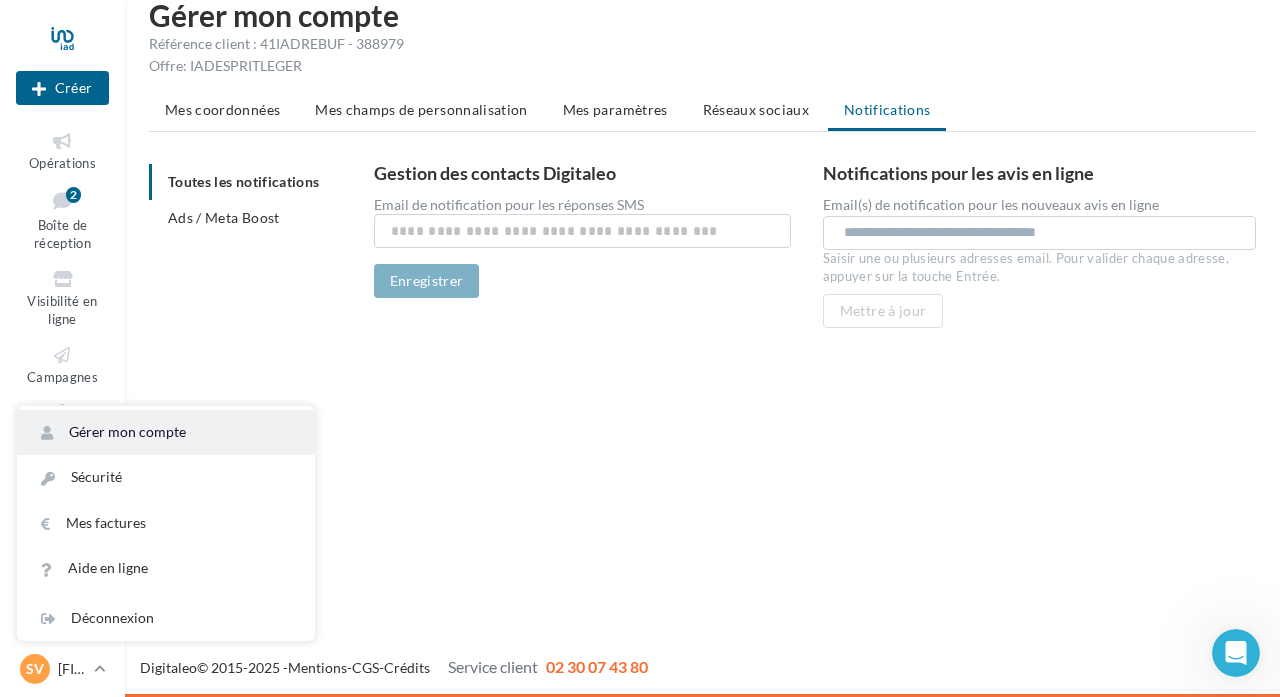 click on "Gérer mon compte" at bounding box center (166, 432) 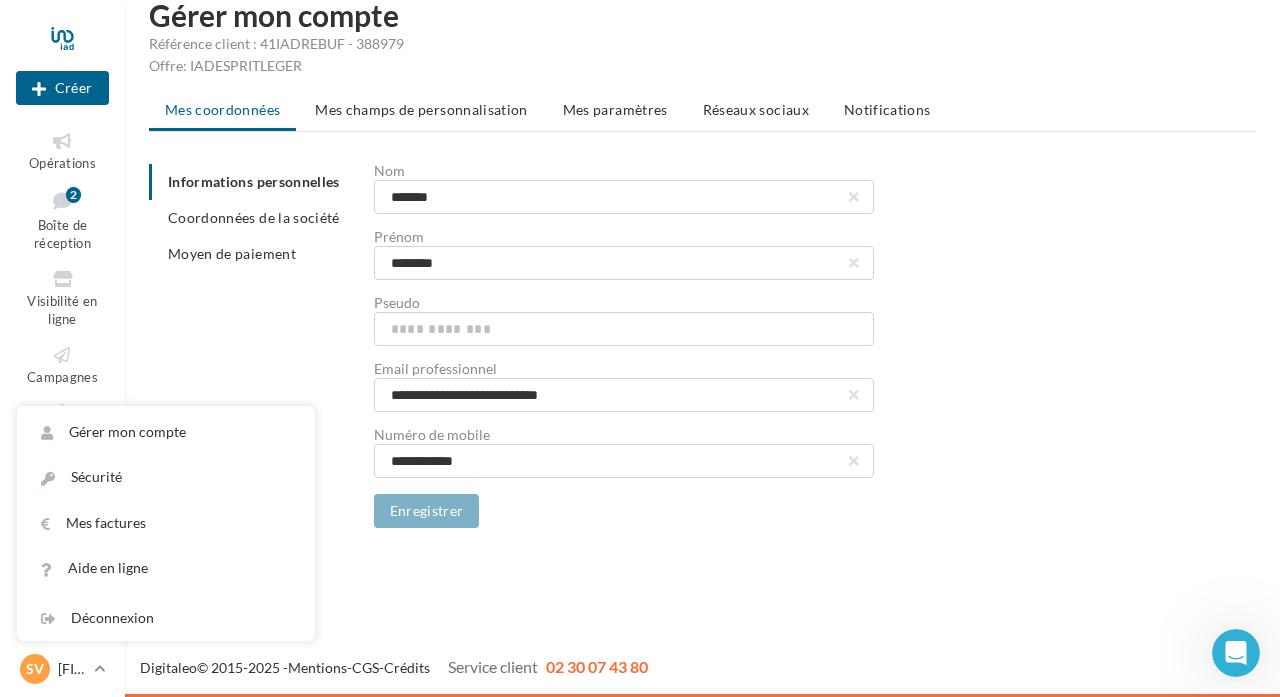 click on "**********" at bounding box center [702, 280] 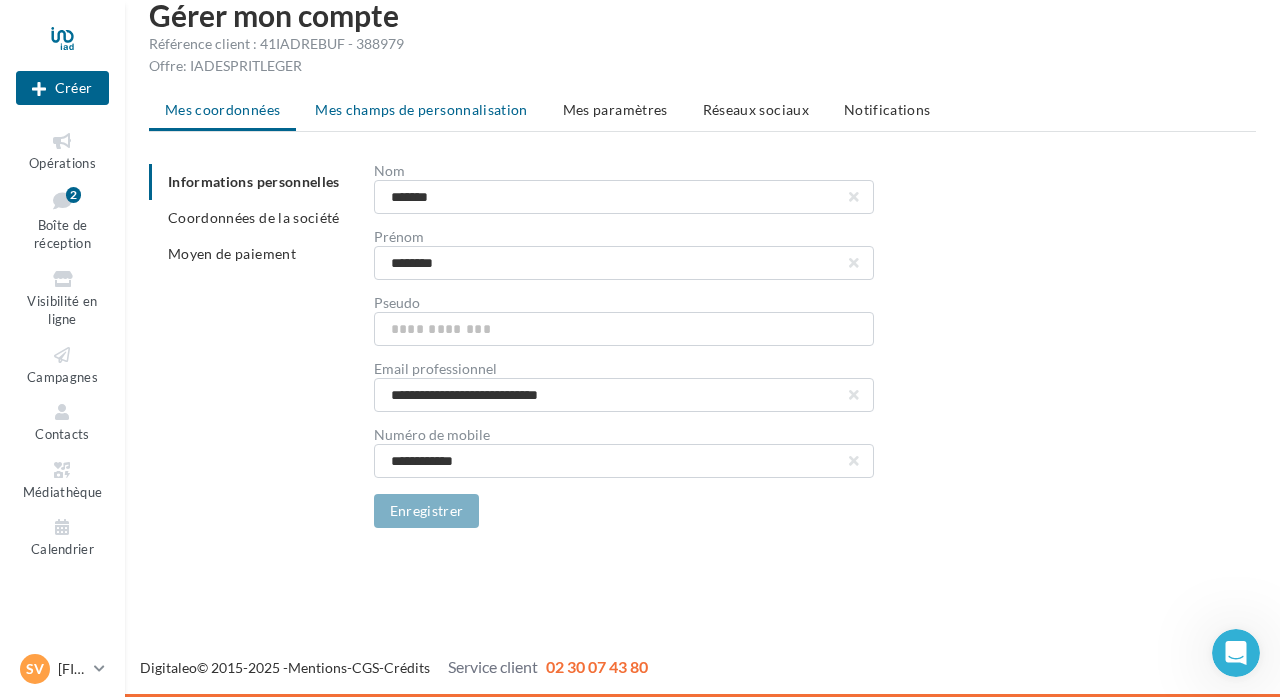 click on "Mes champs de personnalisation" at bounding box center (421, 109) 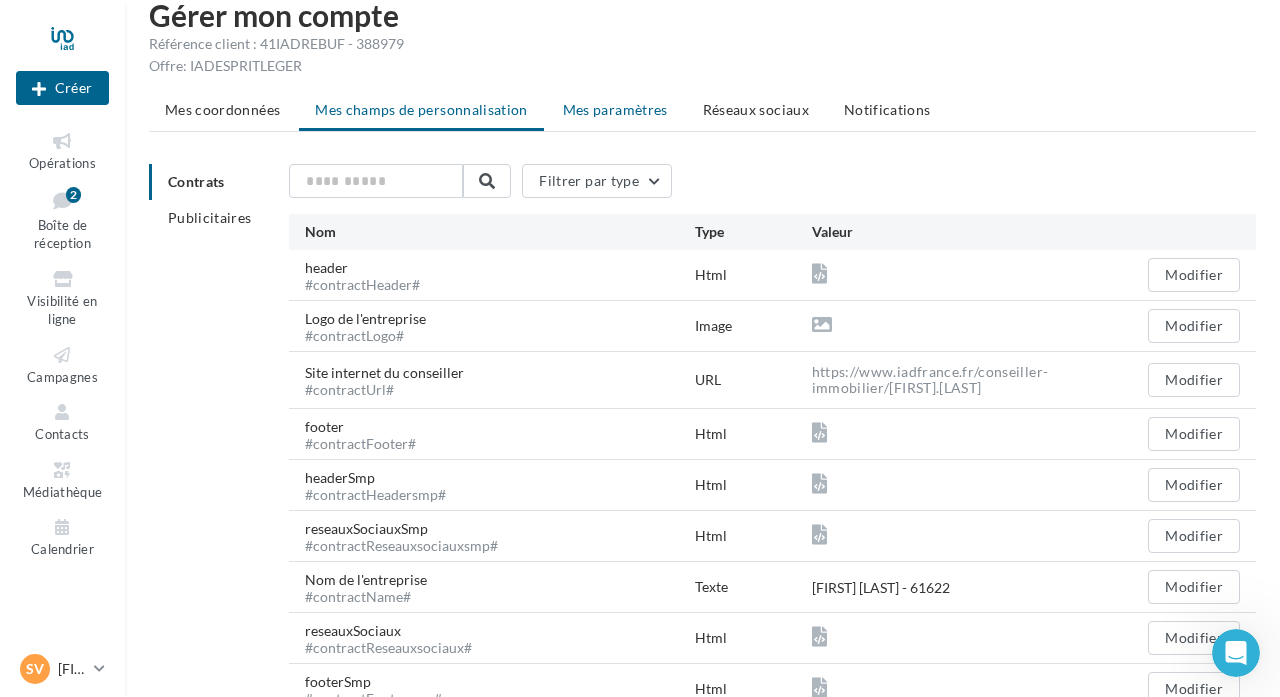 click on "Mes paramètres" at bounding box center (615, 109) 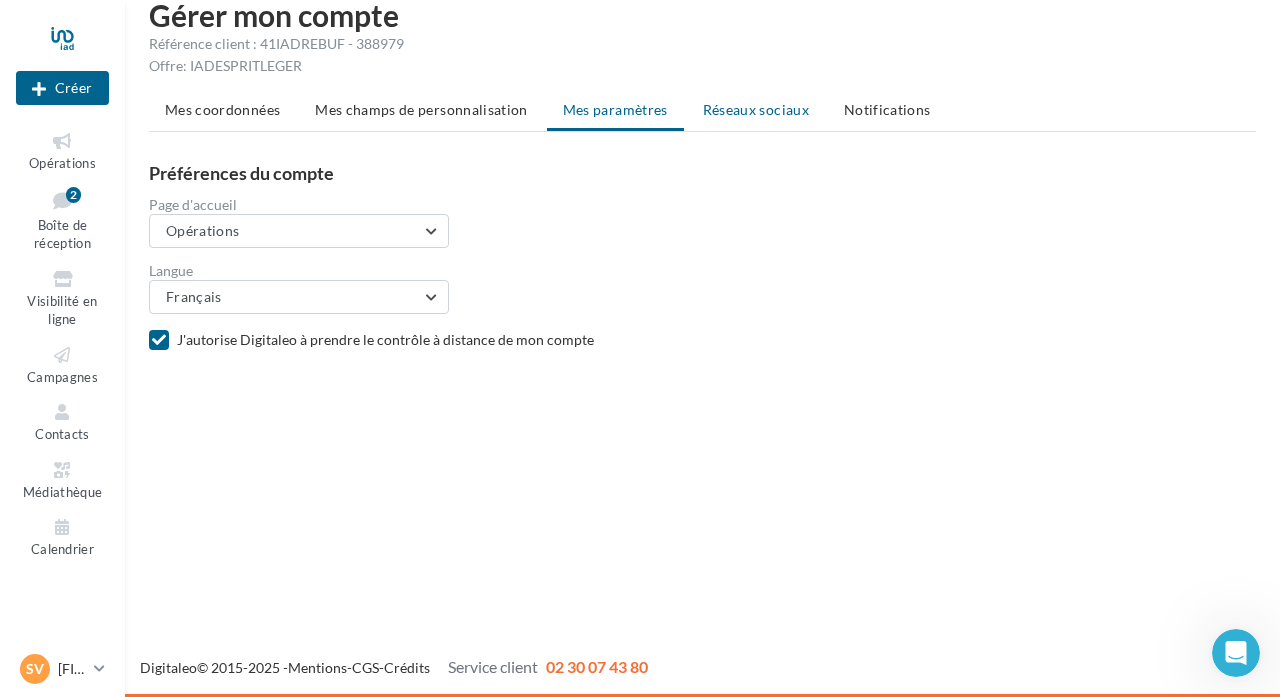 click on "Réseaux sociaux" at bounding box center (756, 110) 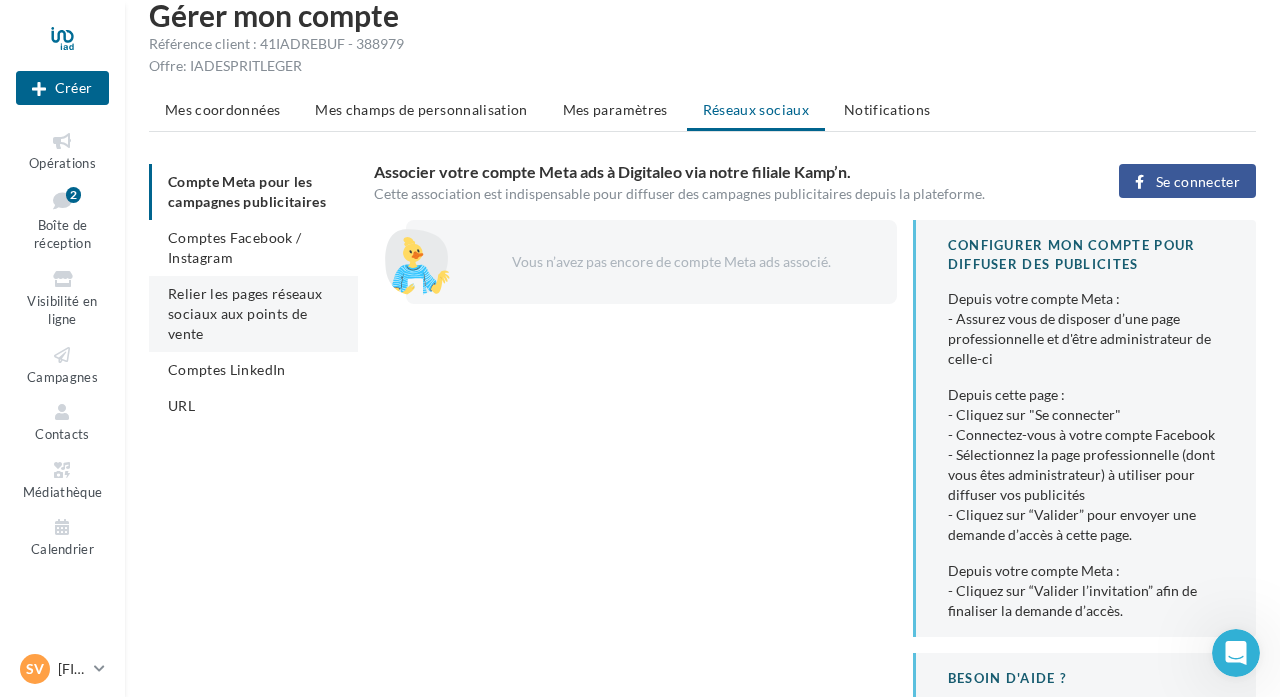 click on "Relier les pages réseaux sociaux aux points de vente" at bounding box center (245, 313) 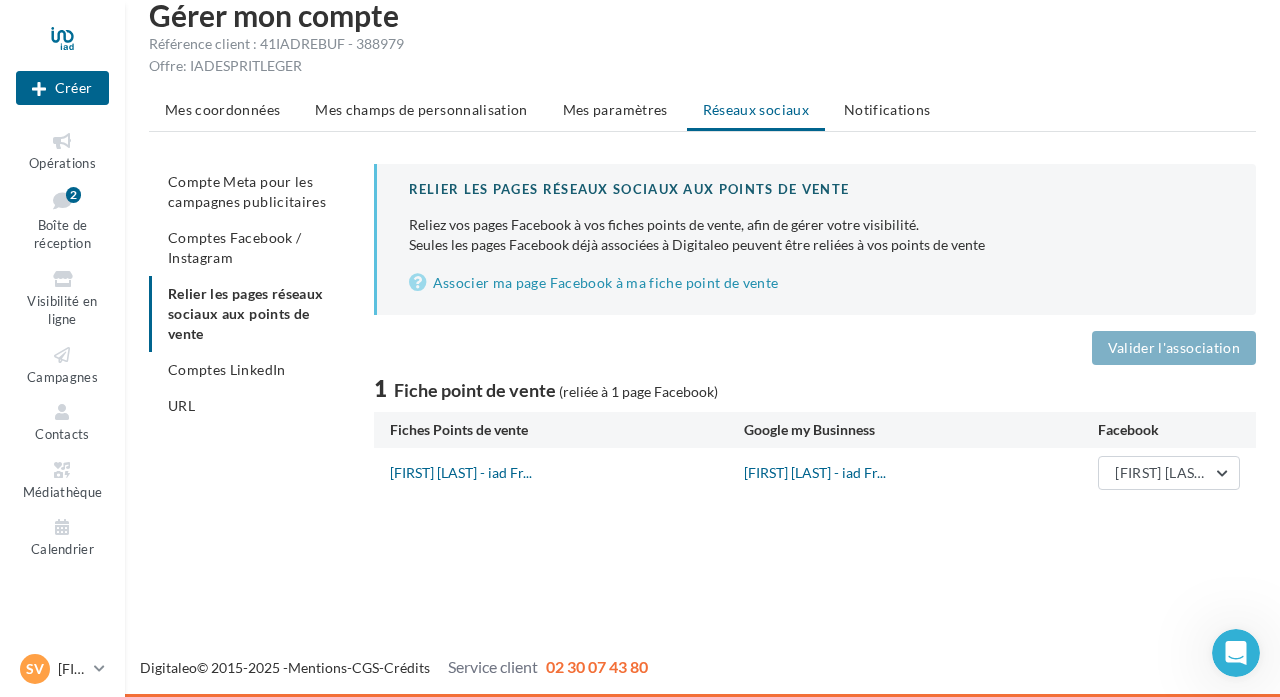 scroll, scrollTop: 32, scrollLeft: 0, axis: vertical 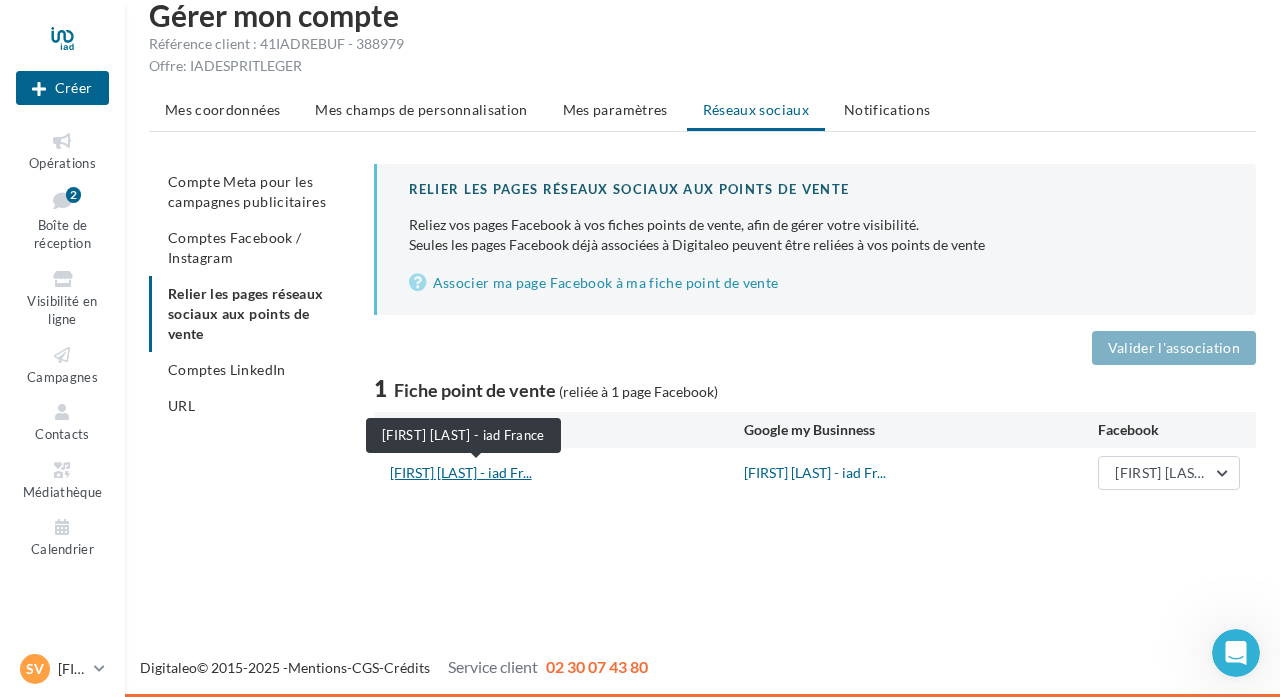 click on "Séverine REBUFFO - iad Fr..." at bounding box center (461, 472) 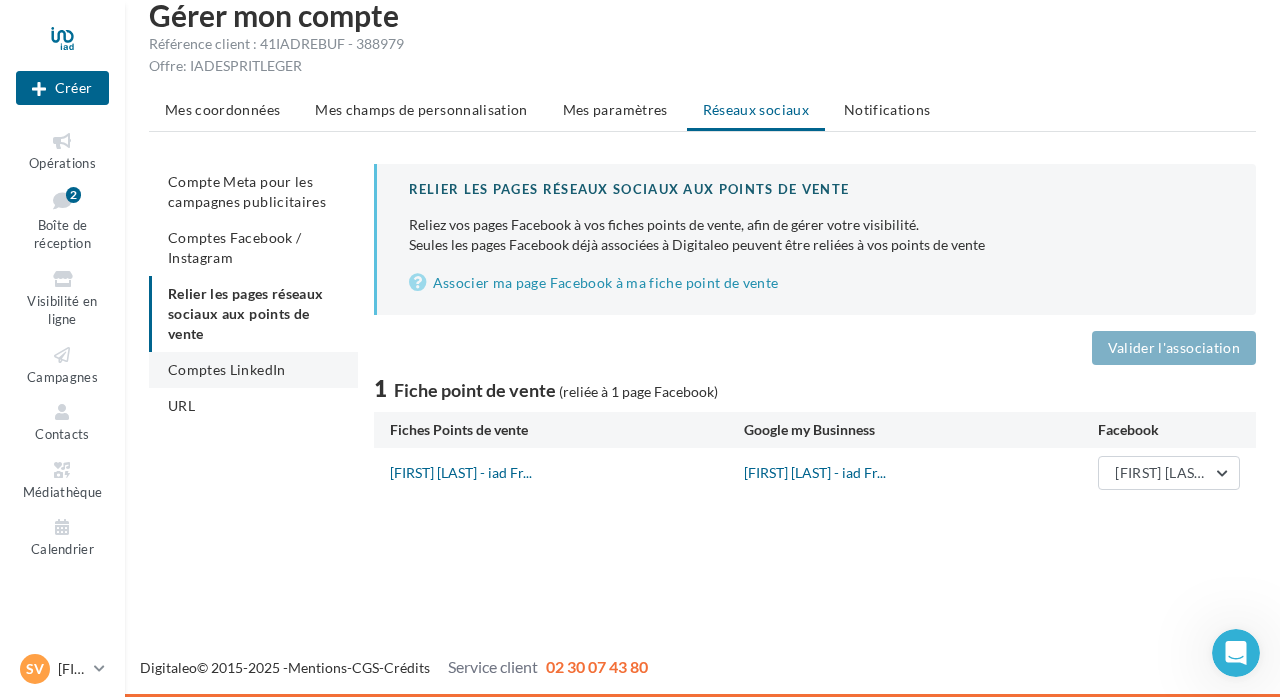 click on "Comptes LinkedIn" at bounding box center [227, 369] 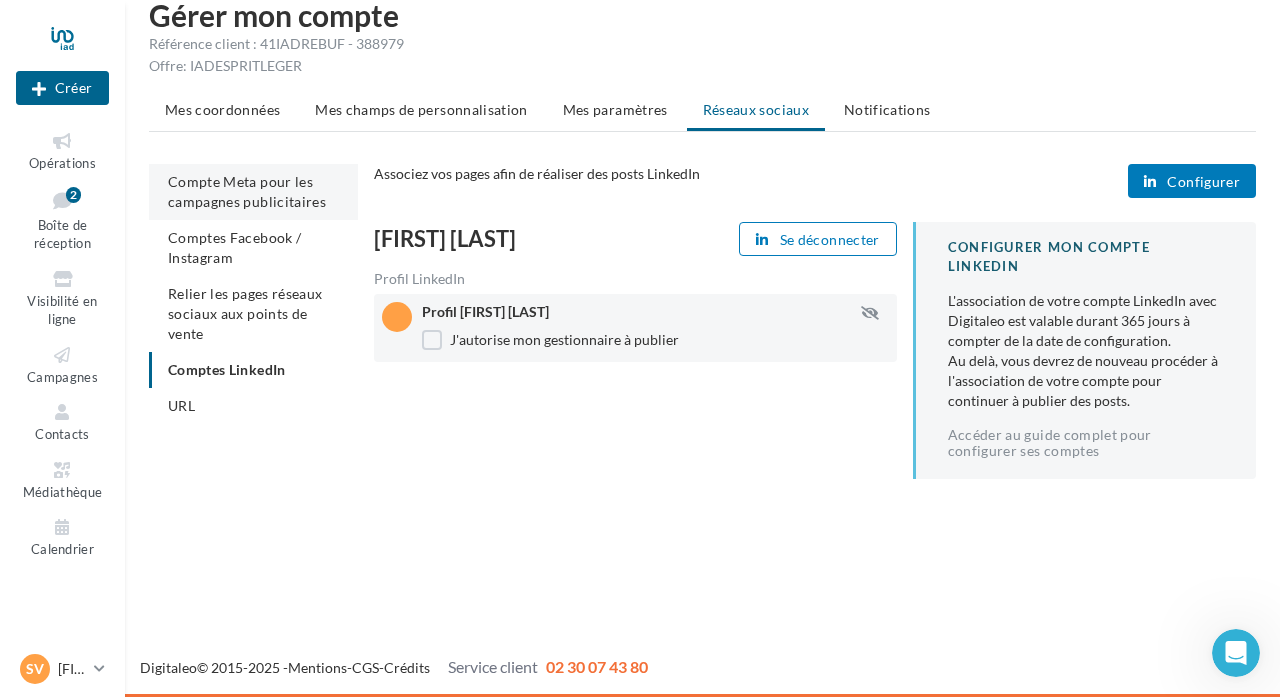 click on "Compte Meta pour les campagnes publicitaires" at bounding box center (253, 192) 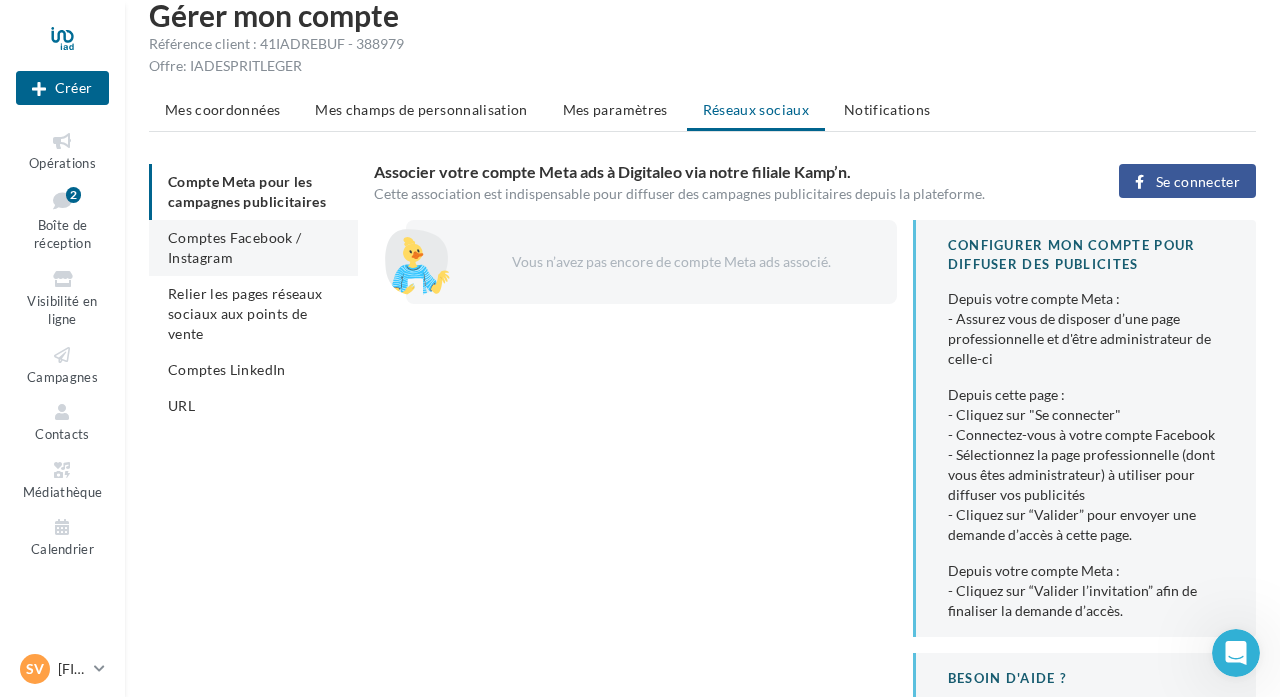 click on "Comptes Facebook / Instagram" at bounding box center [253, 248] 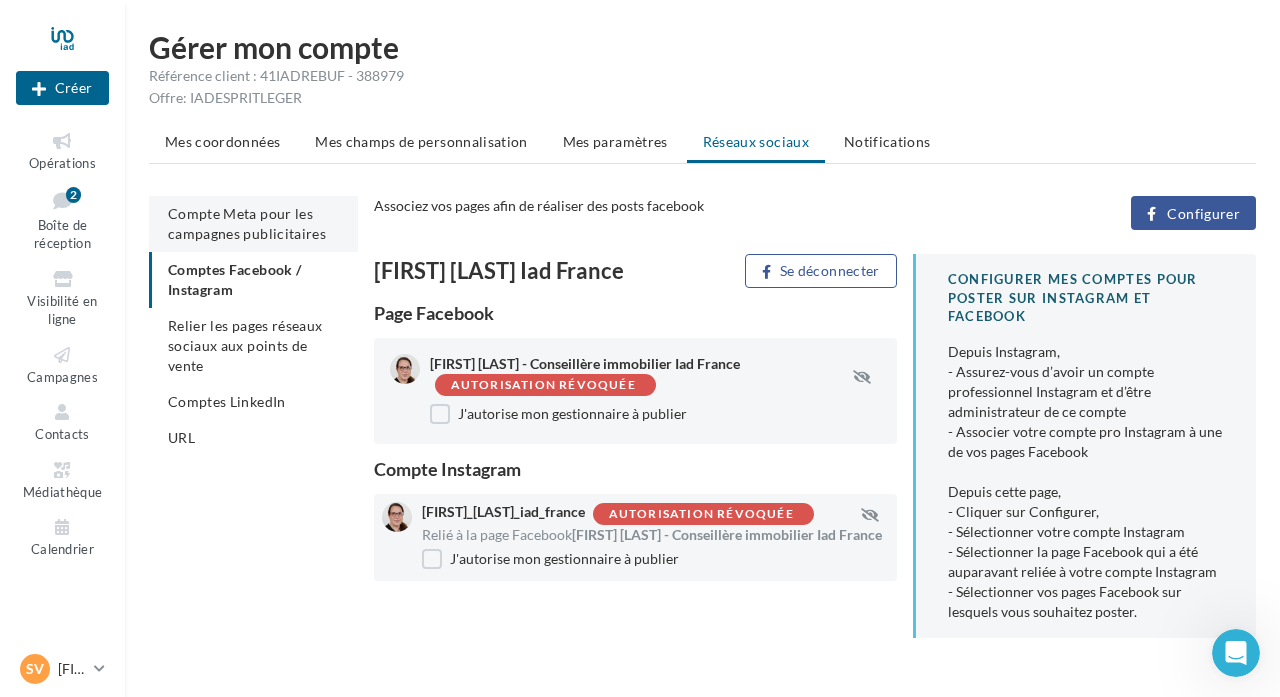 scroll, scrollTop: 0, scrollLeft: 0, axis: both 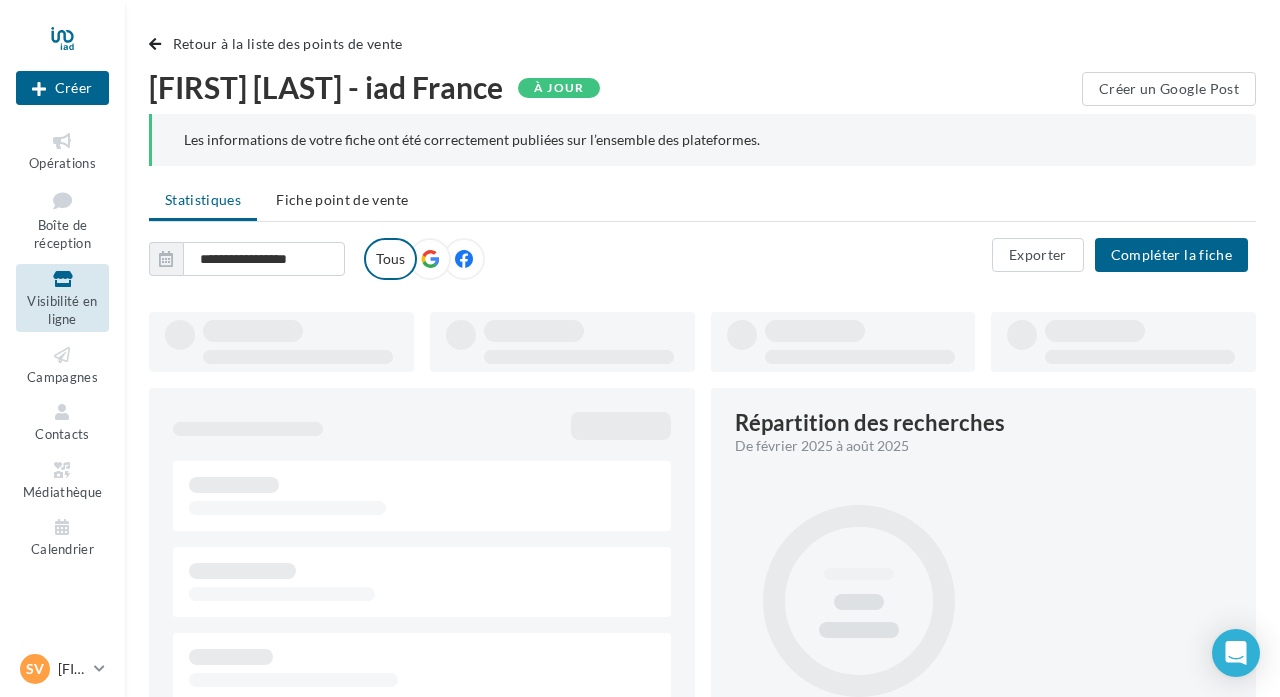 type on "**********" 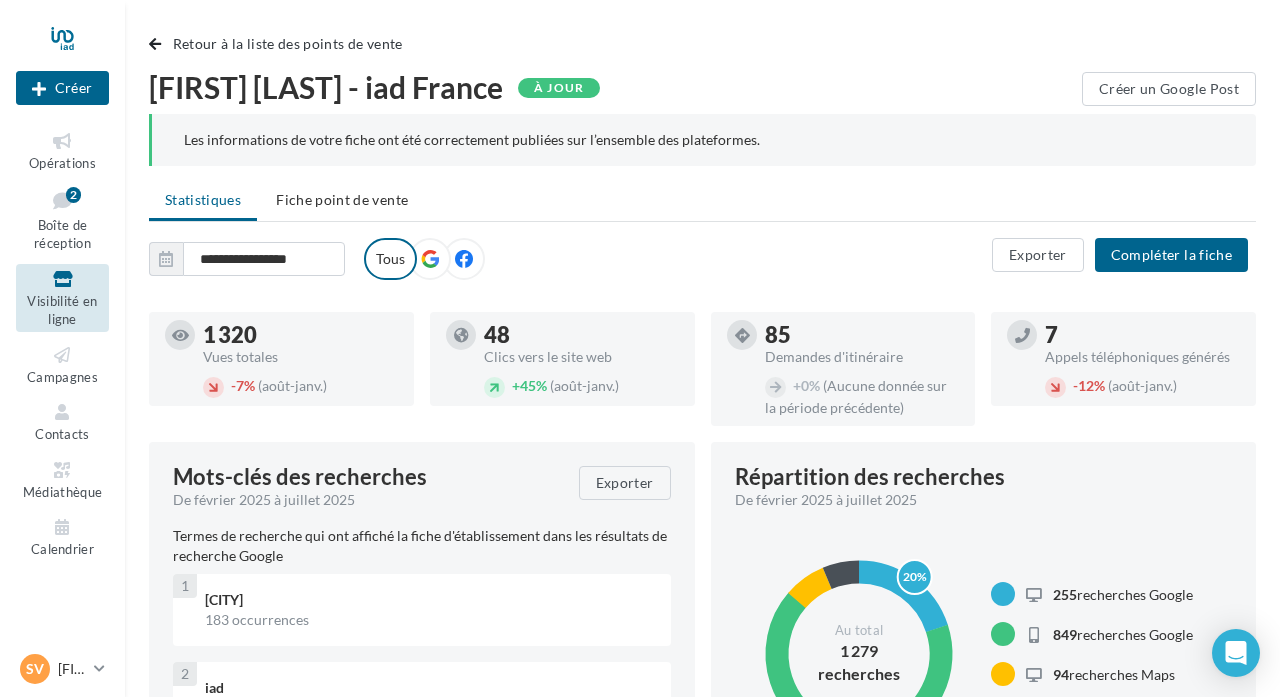 scroll, scrollTop: 0, scrollLeft: 0, axis: both 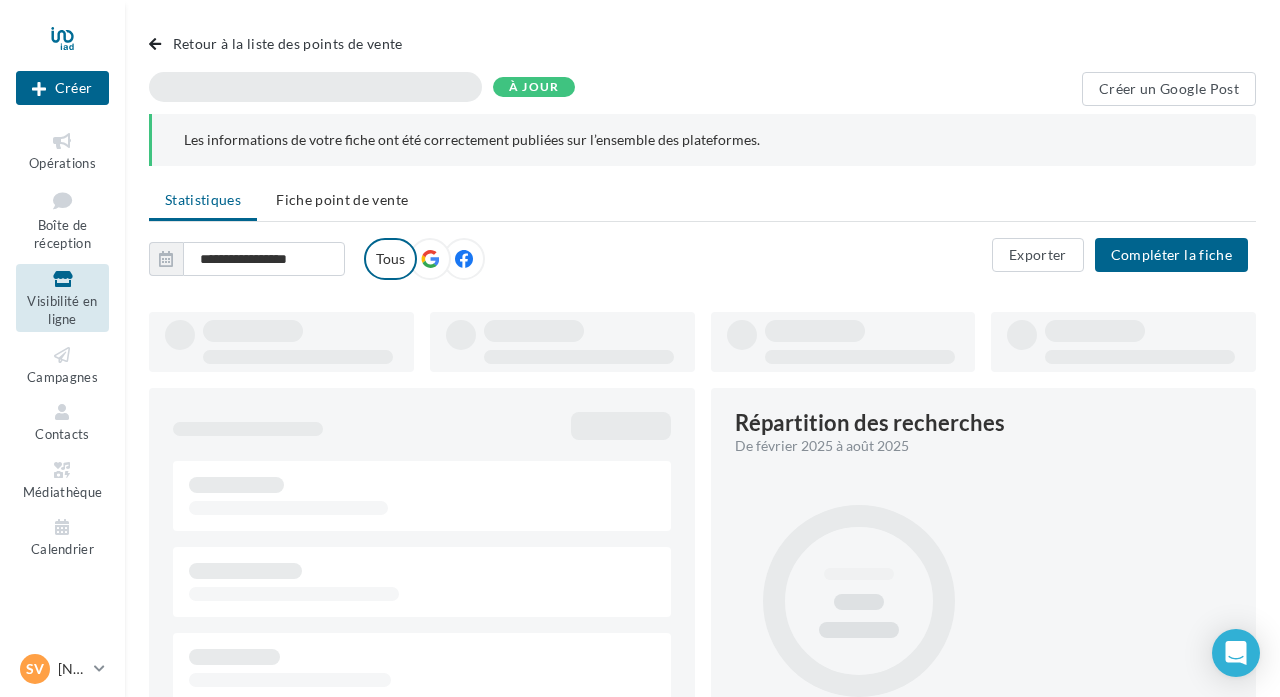 type on "**********" 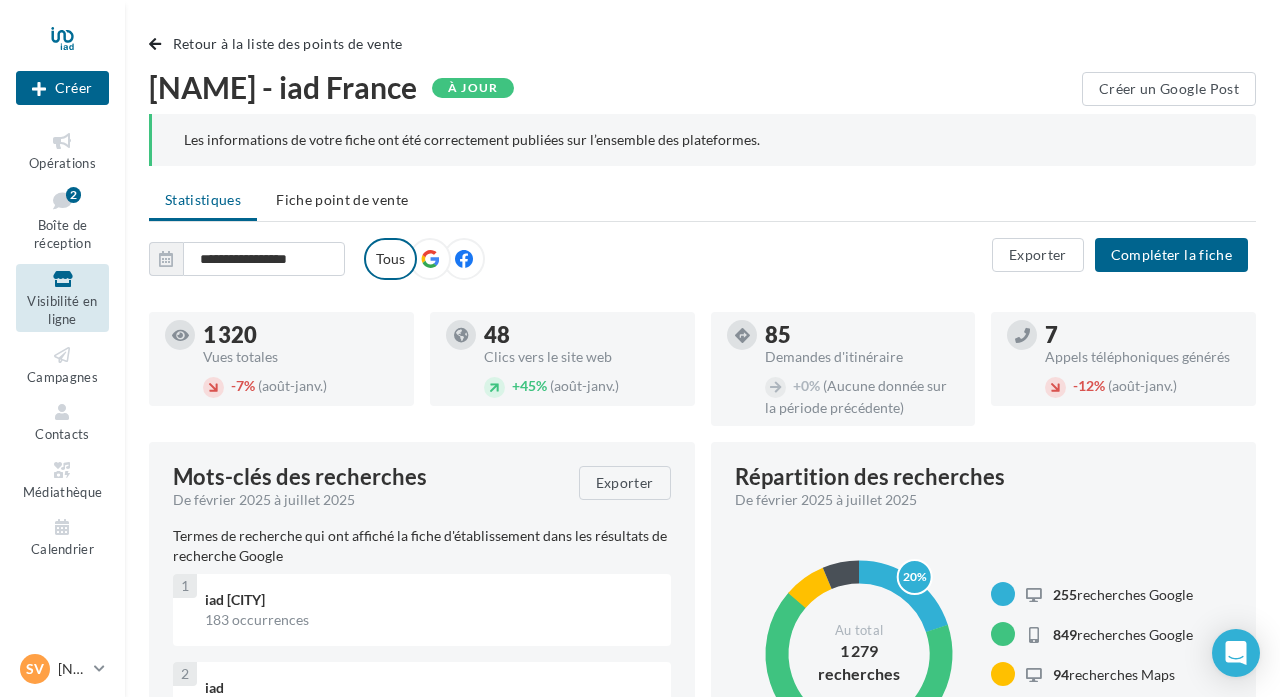 scroll, scrollTop: 0, scrollLeft: 0, axis: both 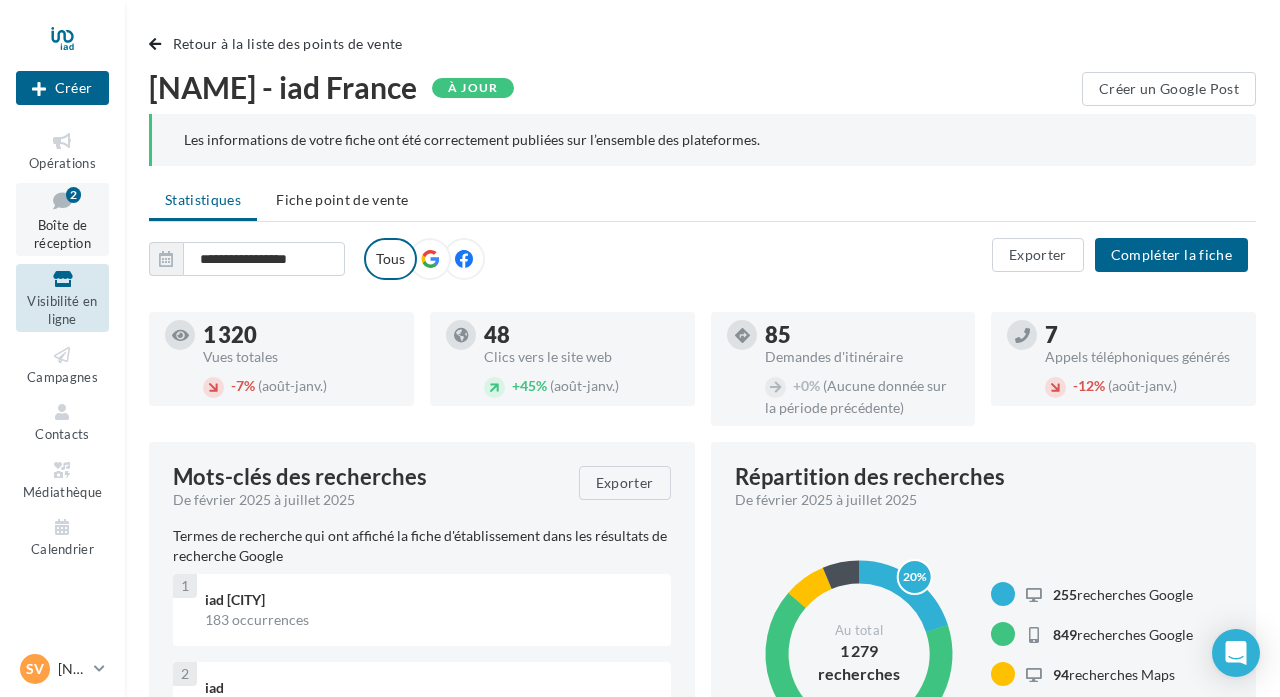 click at bounding box center (62, 200) 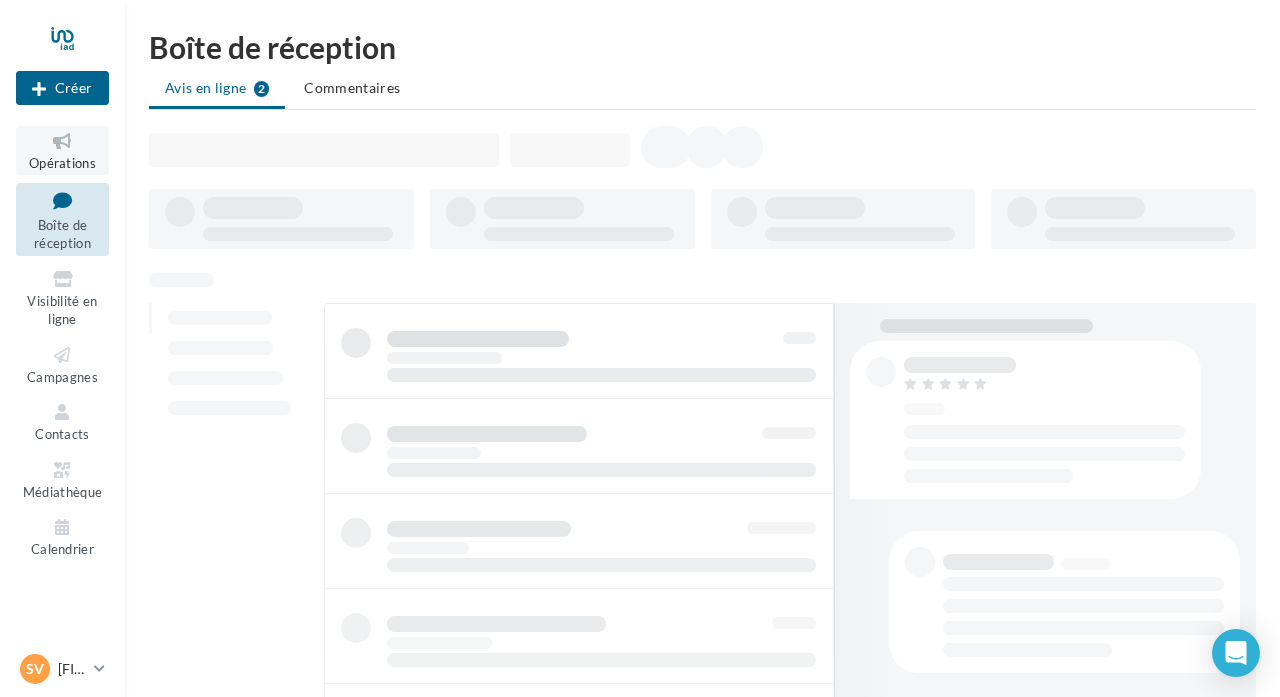 scroll, scrollTop: 0, scrollLeft: 0, axis: both 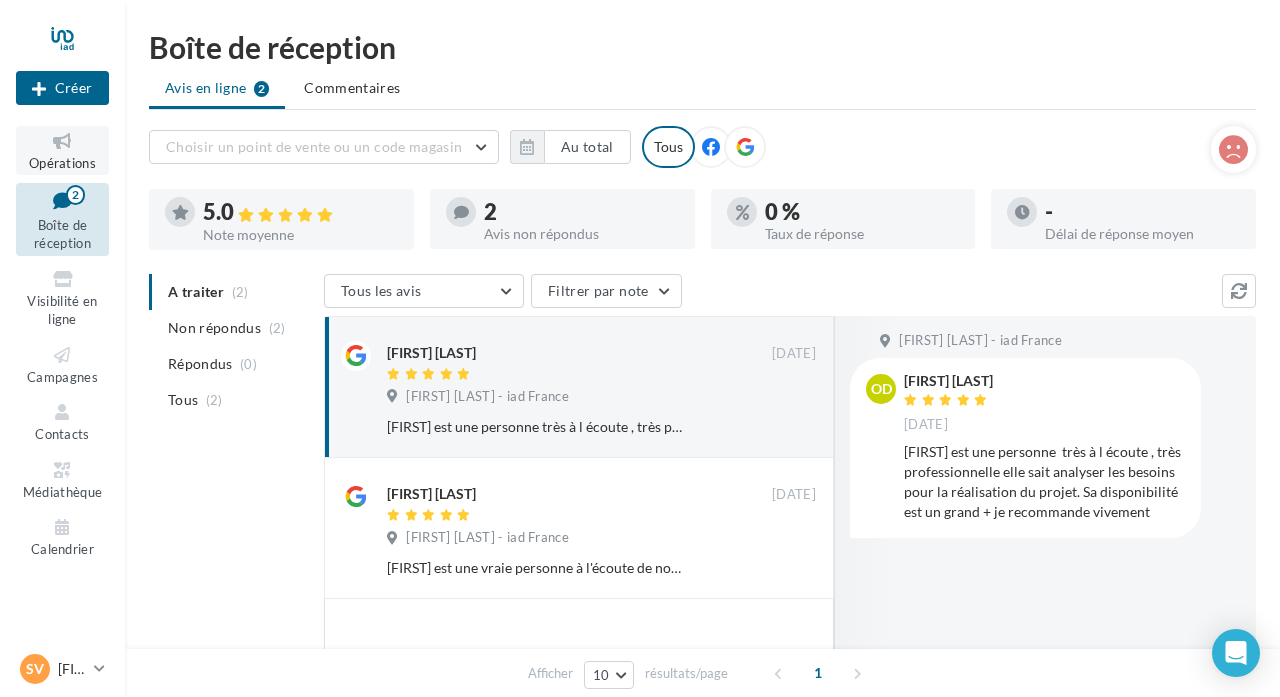 click at bounding box center (62, 141) 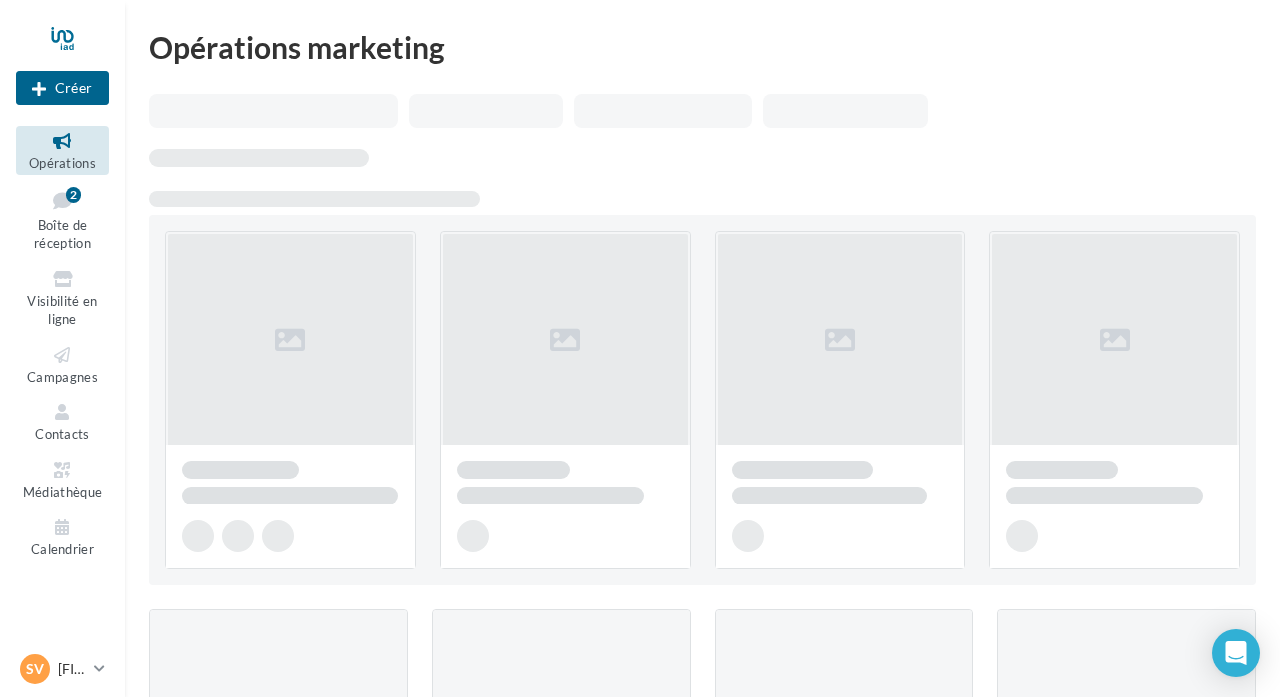 scroll, scrollTop: 0, scrollLeft: 0, axis: both 